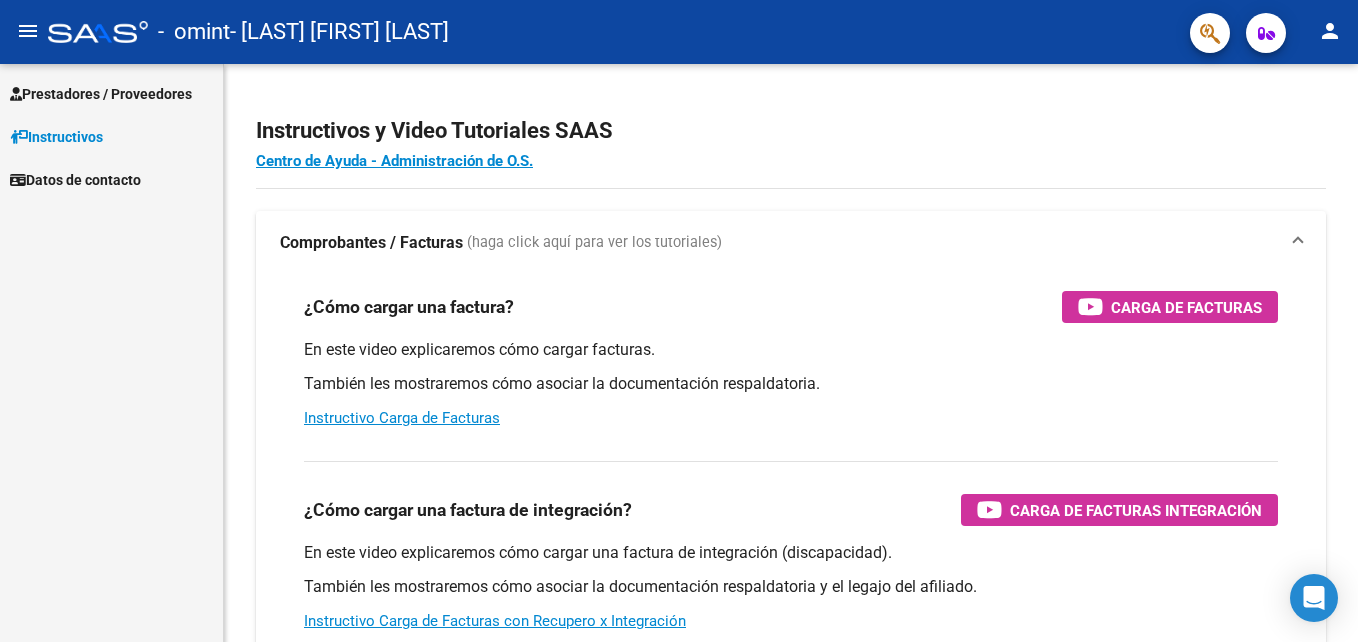 scroll, scrollTop: 0, scrollLeft: 0, axis: both 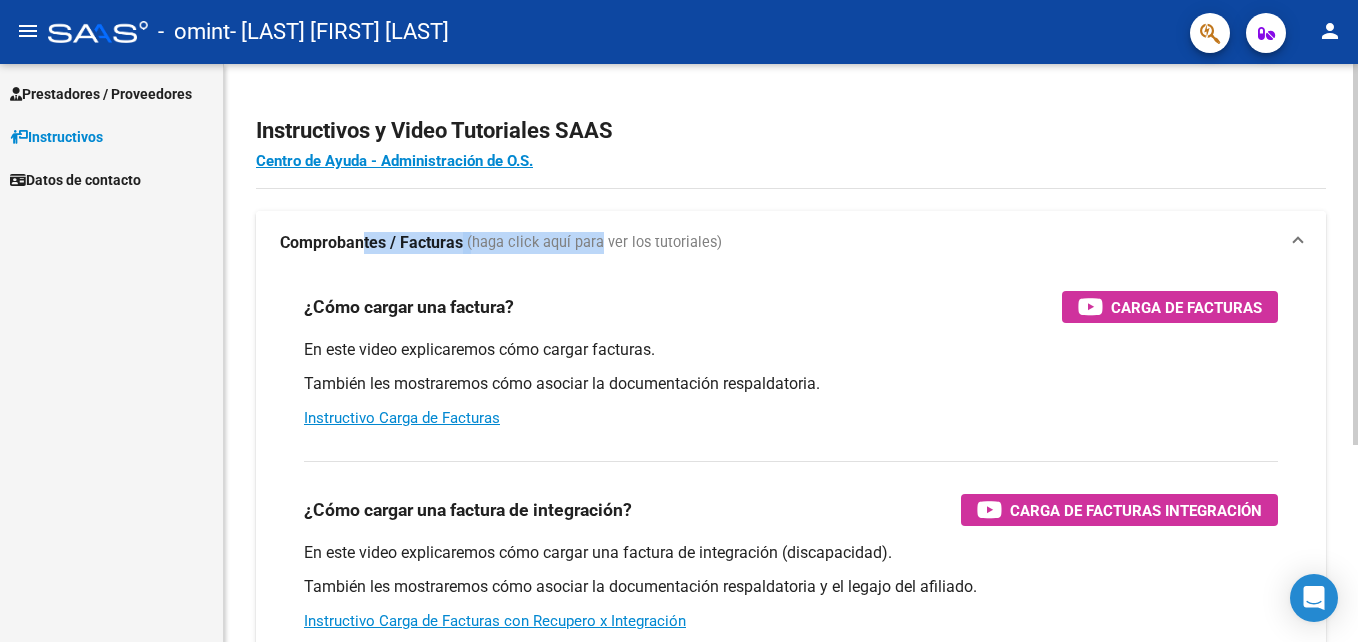 drag, startPoint x: 362, startPoint y: 248, endPoint x: 625, endPoint y: 261, distance: 263.3211 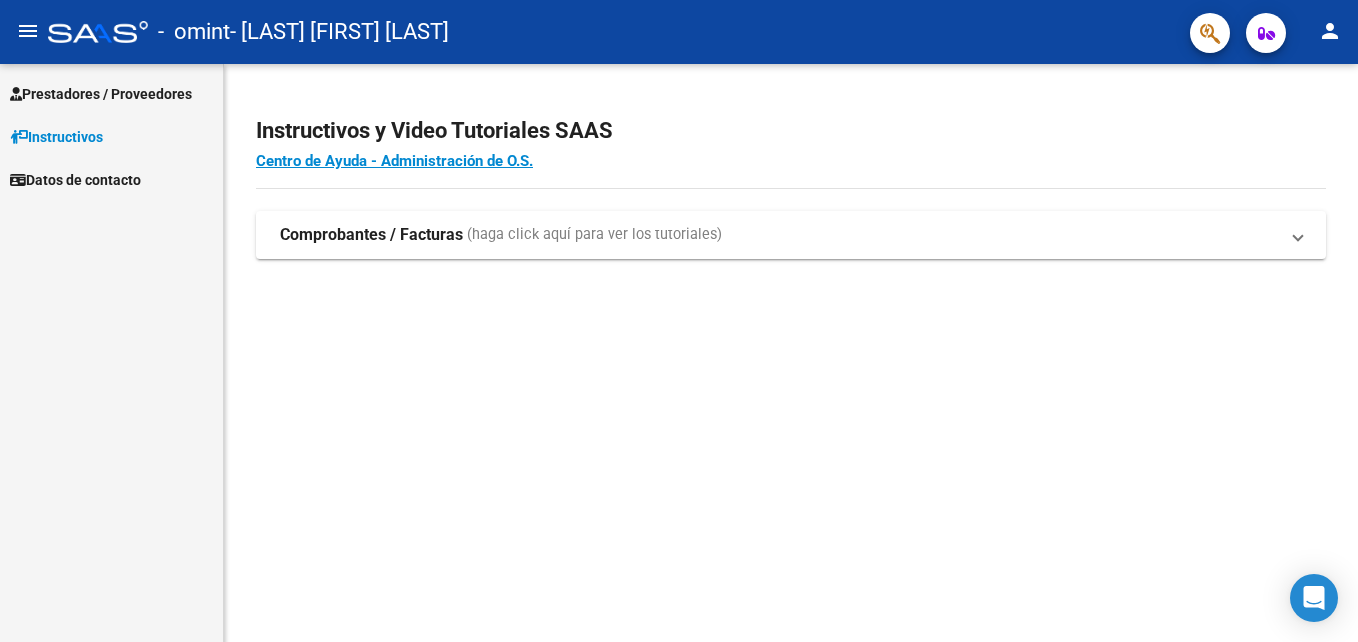 click on "Instructivos y Video Tutoriales SAAS Centro de Ayuda - Administración de O.S. Comprobantes / Facturas     (haga click aquí para ver los tutoriales) ¿Cómo cargar una factura?    Carga de Facturas En este video explicaremos cómo cargar facturas. También les mostraremos cómo asociar la documentación respaldatoria. Instructivo Carga de Facturas ¿Cómo cargar una factura de integración?    Carga de Facturas Integración En este video explicaremos cómo cargar una factura de integración (discapacidad). También les mostraremos cómo asociar la documentación respaldatoria y el legajo del afiliado. Instructivo Carga de Facturas con Recupero x Integración ¿Cómo editar una factura de integración?    Edición de Facturas de integración En este video explicaremos cómo editar una factura que ya habíamos cargado. Les mostraremos cómo asociar la documentación respaldatoria y la trazabilidad." 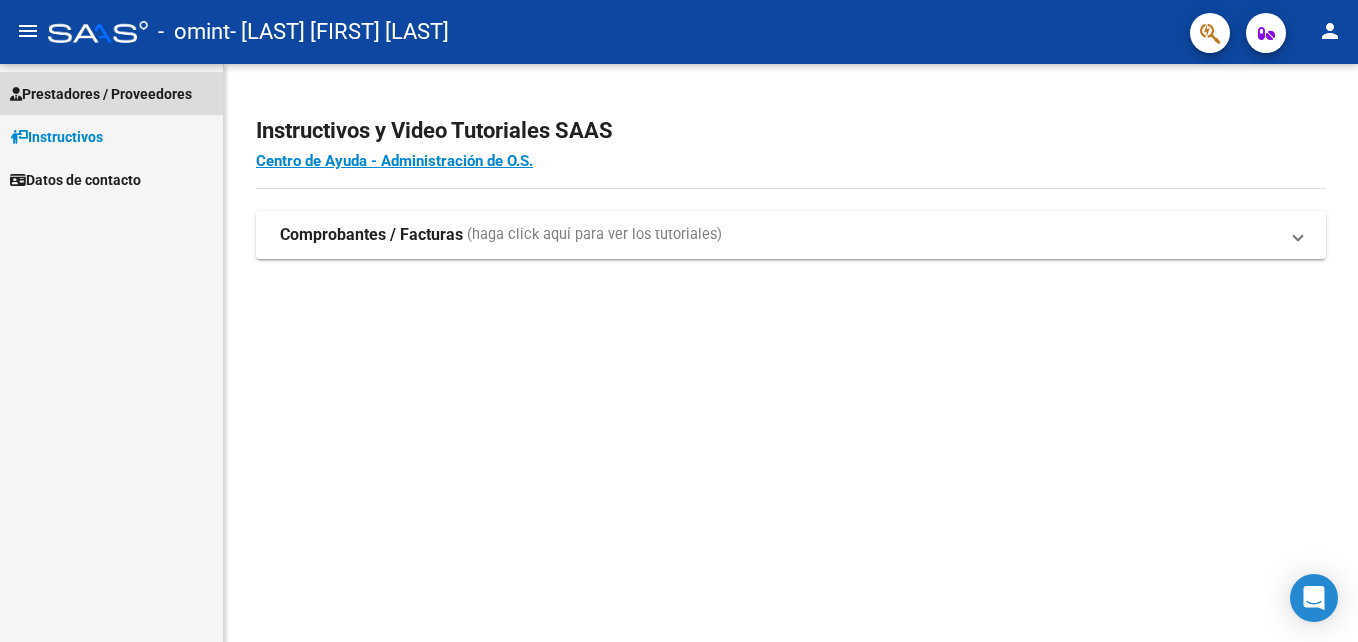 click on "Prestadores / Proveedores" at bounding box center [101, 94] 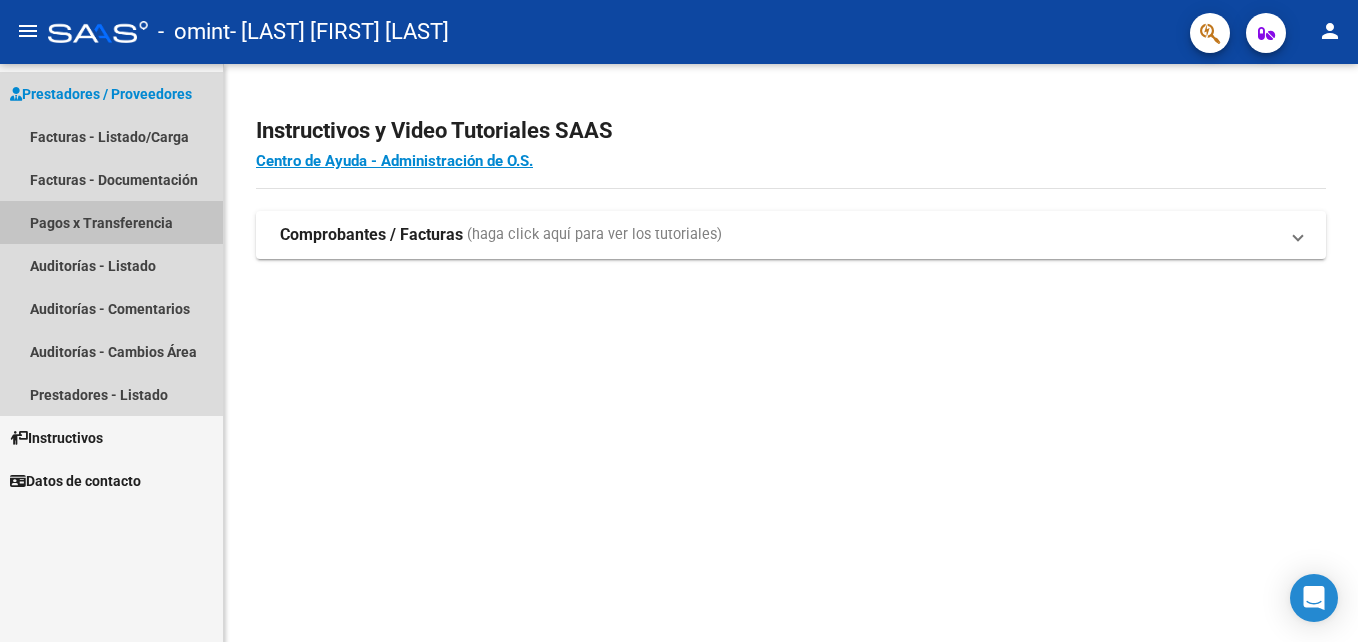 click on "Pagos x Transferencia" at bounding box center [111, 222] 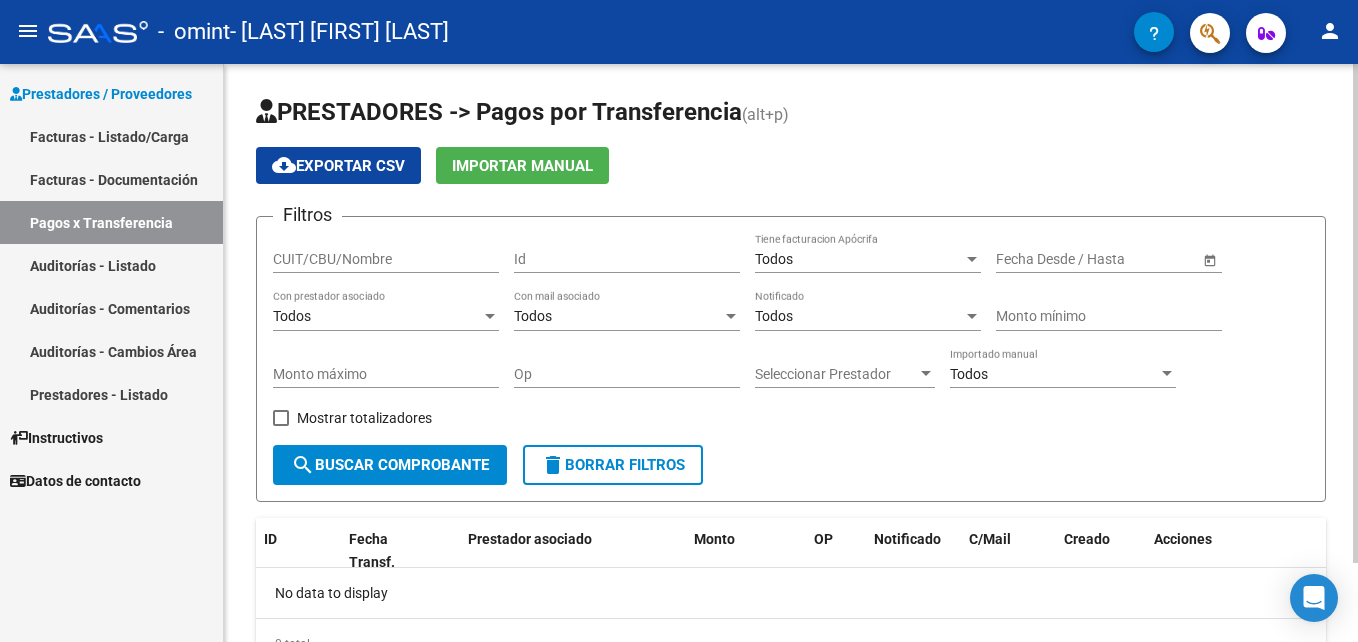 click on "menu -   omint   - [LAST] [FIRST] [LAST] person    Prestadores / Proveedores Facturas - Listado/Carga Facturas - Documentación Pagos x Transferencia Auditorías - Listado Auditorías - Comentarios Auditorías - Cambios Área Prestadores - Listado    Instructivos    Datos de contacto  PRESTADORES -> Pagos por Transferencia (alt+p) cloud_download  Exportar CSV   Importar Manual Filtros CUIT/CBU/Nombre Id Todos Tiene facturacion Apócrifa Start date – End date Fecha Desde / Hasta Todos Con prestador asociado Todos Con mail asociado Todos Notificado Monto mínimo Monto máximo Op Seleccionar Prestador Seleccionar Prestador Todos Importado manual    Mostrar totalizadores  search  Buscar Comprobante  delete  Borrar Filtros  ID Fecha Transf. Prestador asociado Monto OP Notificado C/Mail Creado Acciones No data to display  0 total   1  Today Notifications people Social Ligula Purus Adipiscing local_offer PromotionsEtiam Ligula Dapibus info Updates Sollicitudin Euismod Fringilla delete_sweep" at bounding box center (679, 321) 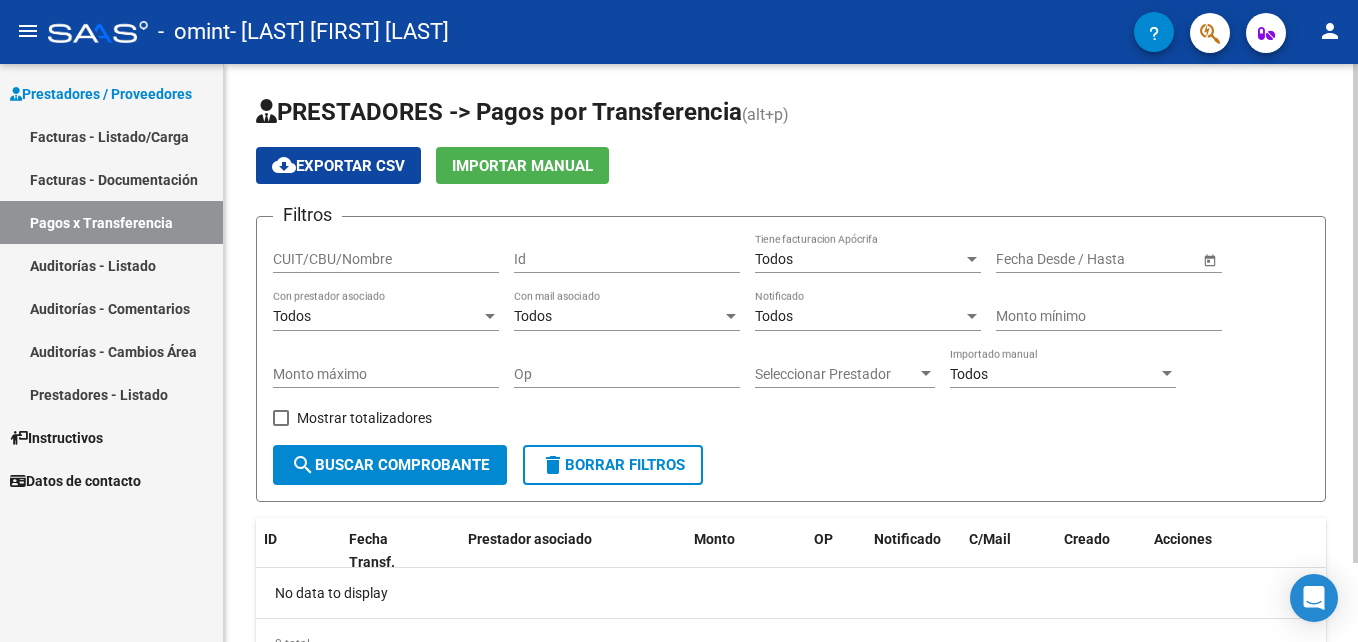scroll, scrollTop: 91, scrollLeft: 0, axis: vertical 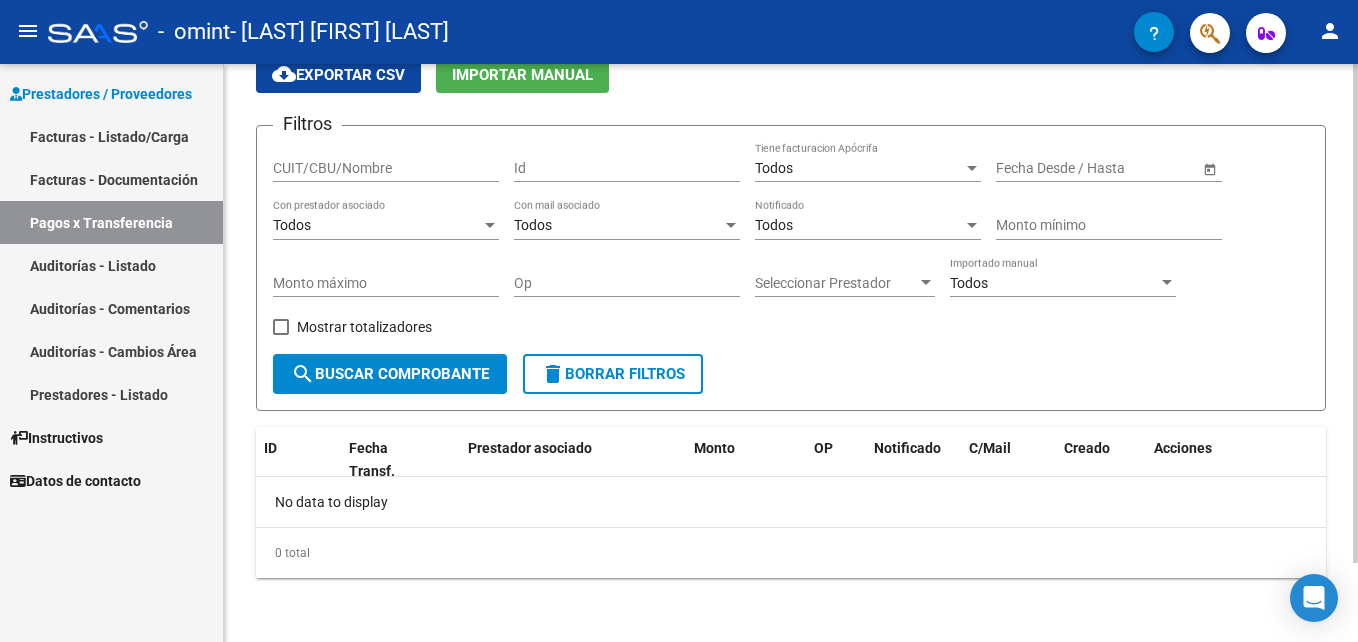 click on "menu -   omint   - [LAST] [FIRST] [LAST] person    Prestadores / Proveedores Facturas - Listado/Carga Facturas - Documentación Pagos x Transferencia Auditorías - Listado Auditorías - Comentarios Auditorías - Cambios Área Prestadores - Listado    Instructivos    Datos de contacto  PRESTADORES -> Pagos por Transferencia (alt+p) cloud_download  Exportar CSV   Importar Manual Filtros CUIT/CBU/Nombre Id Todos Tiene facturacion Apócrifa Start date – End date Fecha Desde / Hasta Todos Con prestador asociado Todos Con mail asociado Todos Notificado Monto mínimo Monto máximo Op Seleccionar Prestador Seleccionar Prestador Todos Importado manual    Mostrar totalizadores  search  Buscar Comprobante  delete  Borrar Filtros  ID Fecha Transf. Prestador asociado Monto OP Notificado C/Mail Creado Acciones No data to display  0 total   1  Today Notifications people Social Ligula Purus Adipiscing local_offer PromotionsEtiam Ligula Dapibus info Updates Sollicitudin Euismod Fringilla delete_sweep" at bounding box center [679, 321] 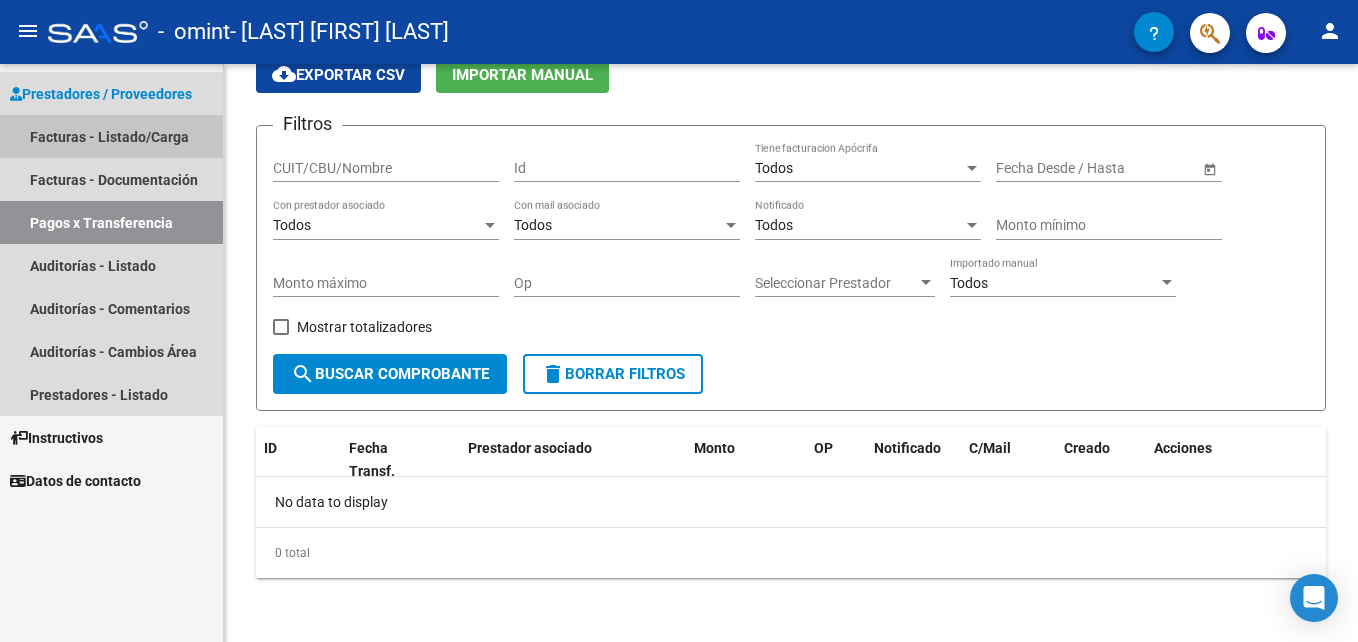click on "Facturas - Listado/Carga" at bounding box center [111, 136] 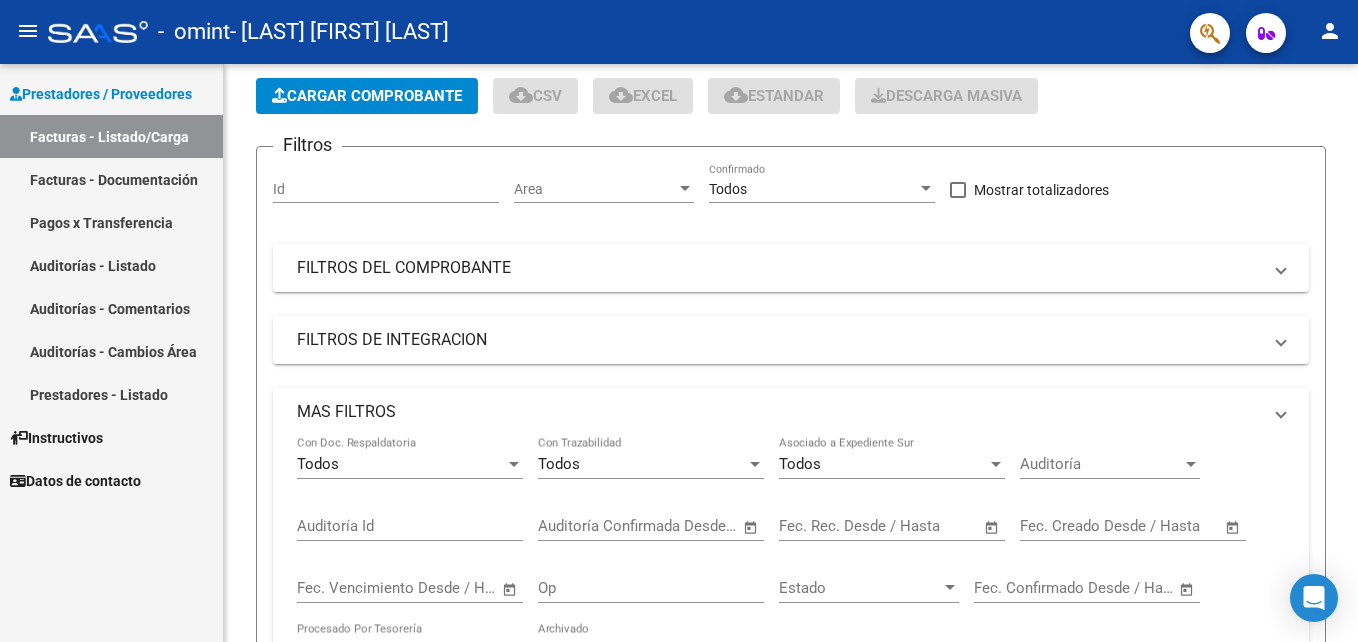 scroll, scrollTop: 0, scrollLeft: 0, axis: both 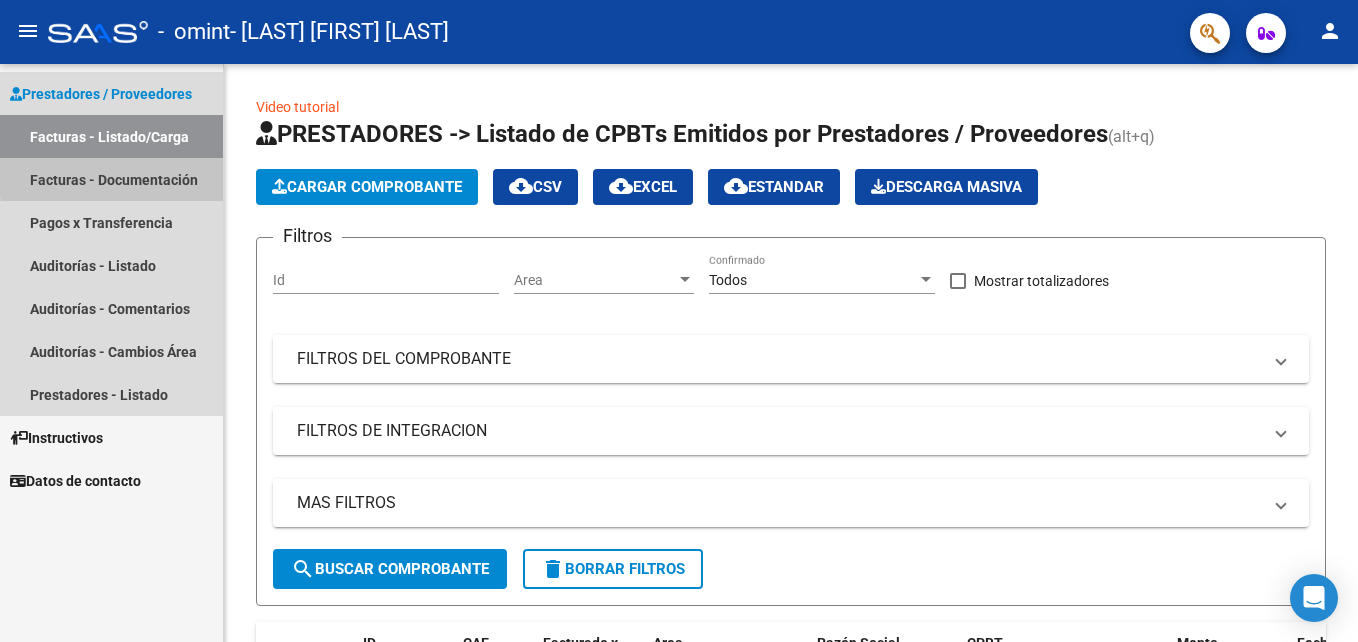 click on "Facturas - Documentación" at bounding box center (111, 179) 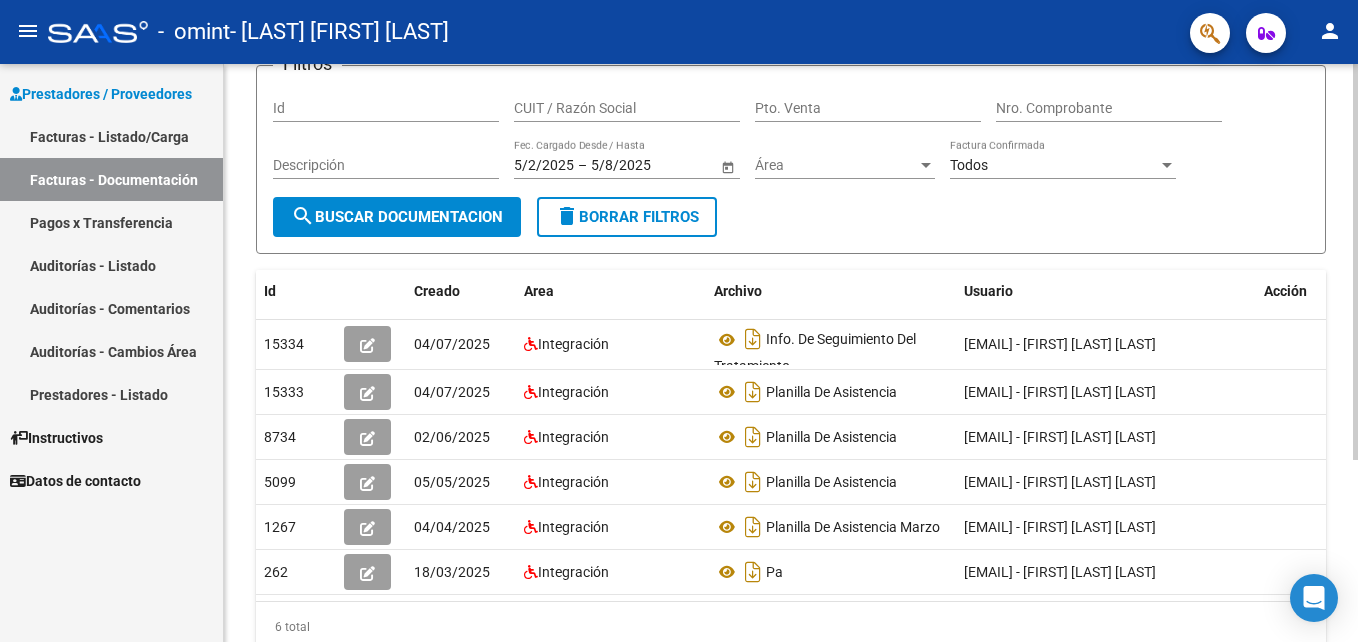 scroll, scrollTop: 155, scrollLeft: 0, axis: vertical 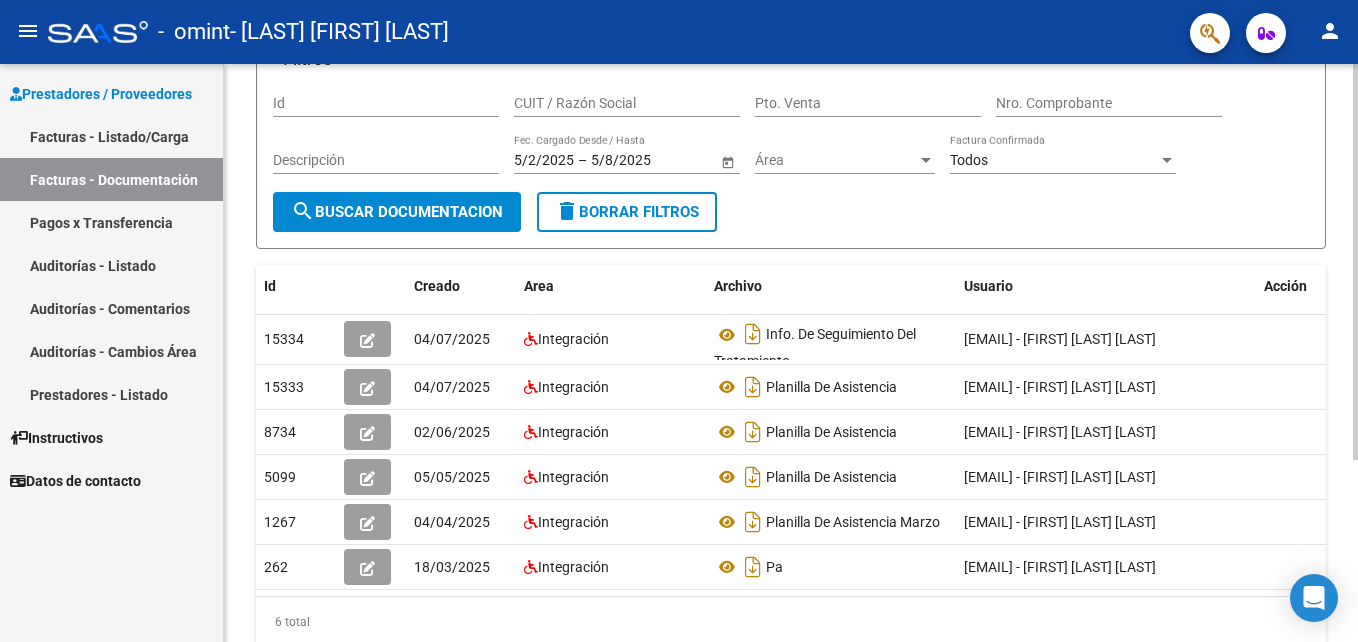 click on "menu -   omint   - [LAST] [FIRST] [LAST] person    Prestadores / Proveedores Facturas - Listado/Carga Facturas - Documentación Pagos x Transferencia Auditorías - Listado Auditorías - Comentarios Auditorías - Cambios Área Prestadores - Listado    Instructivos    Datos de contacto  PRESTADORES -> Comprobantes - Documentación Respaldatoria cloud_download  Exportar CSV   Descarga Masiva
Filtros Id CUIT / Razón Social Pto. Venta Nro. Comprobante Descripción [MONTH]/[DAY]/[YEAR] [MONTH]/[DAY]/[YEAR] – [MONTH]/[DAY]/[YEAR] [MONTH]/[DAY]/[YEAR] Fec. Cargado Desde / Hasta Área Área Todos Factura Confirmada search  Buscar Documentacion  delete  Borrar Filtros  Id Creado Area Archivo Usuario Acción [NUMBER]
[MONTH]/[DAY]/[YEAR] Integración Info. De Seguimiento Del Tratamiento  [EMAIL] -  [FIRST] [LAST]  [NUMBER]
[MONTH]/[DAY]/[YEAR] Integración Planilla De Asistencia  [EMAIL] -  [FIRST] [LAST]  [NUMBER]
[MONTH]/[DAY]/[YEAR] Integración Planilla De Asistencia  [EMAIL] -  [FIRST] [LAST]" at bounding box center [679, 321] 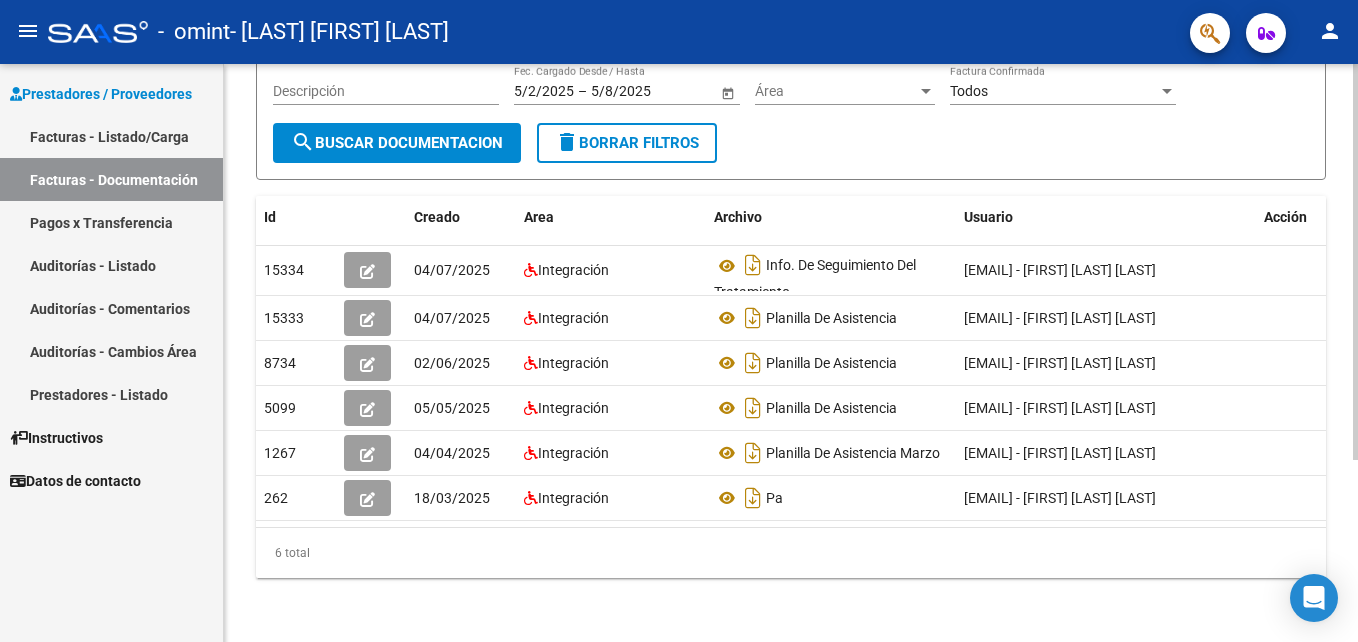 click 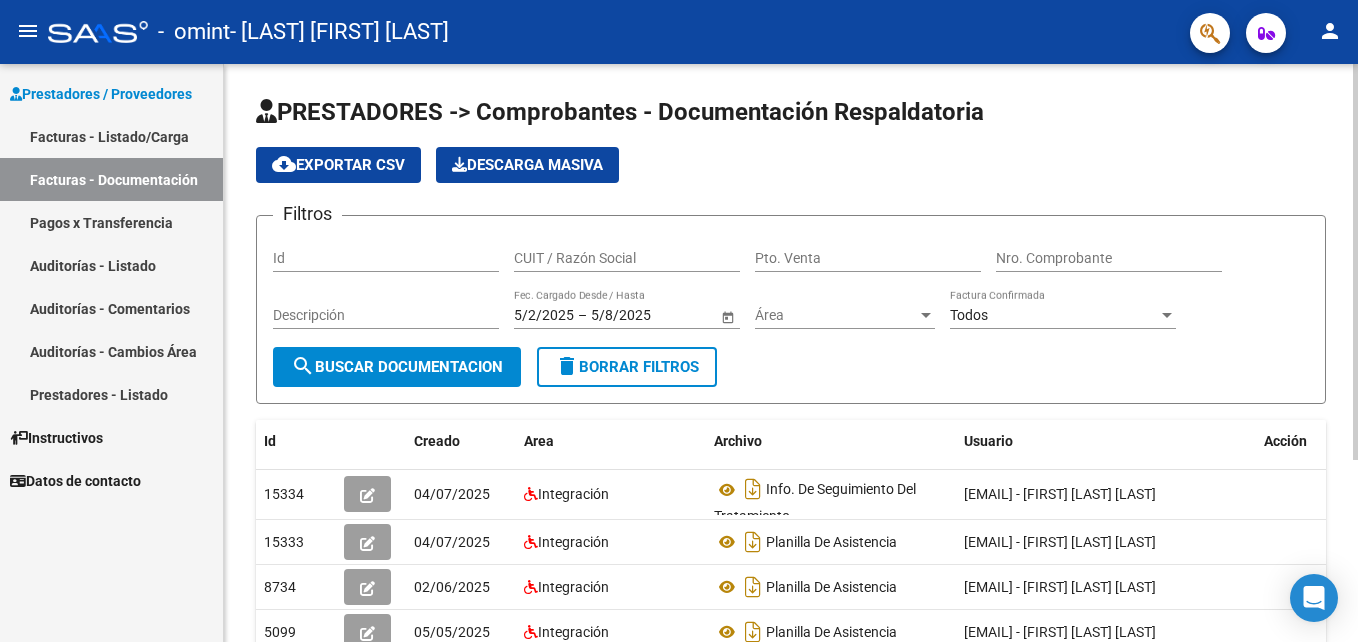 click on "menu -   omint   - [LAST] [FIRST] [LAST] person    Prestadores / Proveedores Facturas - Listado/Carga Facturas - Documentación Pagos x Transferencia Auditorías - Listado Auditorías - Comentarios Auditorías - Cambios Área Prestadores - Listado    Instructivos    Datos de contacto  PRESTADORES -> Comprobantes - Documentación Respaldatoria cloud_download  Exportar CSV   Descarga Masiva
Filtros Id CUIT / Razón Social Pto. Venta Nro. Comprobante Descripción [MONTH]/[DAY]/[YEAR] [MONTH]/[DAY]/[YEAR] – [MONTH]/[DAY]/[YEAR] [MONTH]/[DAY]/[YEAR] Fec. Cargado Desde / Hasta Área Área Todos Factura Confirmada search  Buscar Documentacion  delete  Borrar Filtros  Id Creado Area Archivo Usuario Acción [NUMBER]
[MONTH]/[DAY]/[YEAR] Integración Info. De Seguimiento Del Tratamiento  [EMAIL] -  [FIRST] [LAST]  [NUMBER]
[MONTH]/[DAY]/[YEAR] Integración Planilla De Asistencia  [EMAIL] -  [FIRST] [LAST]  [NUMBER]
[MONTH]/[DAY]/[YEAR] Integración Planilla De Asistencia  [EMAIL] -  [FIRST] [LAST]" at bounding box center [679, 321] 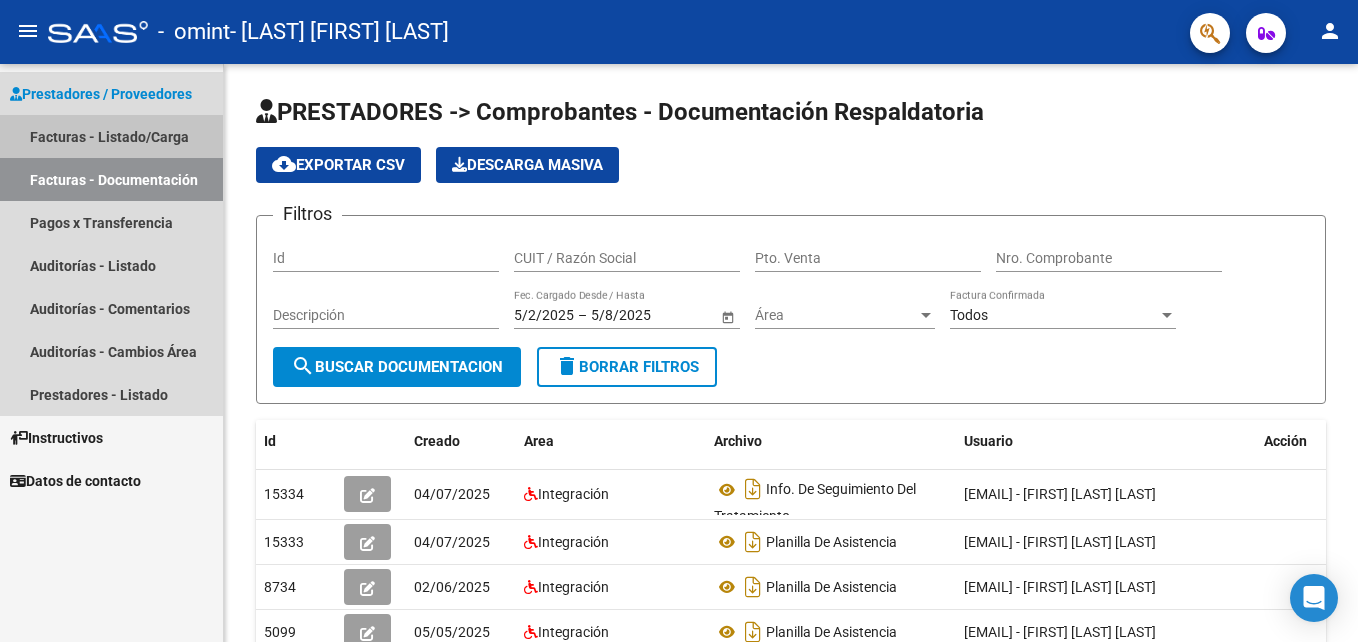 click on "Facturas - Listado/Carga" at bounding box center [111, 136] 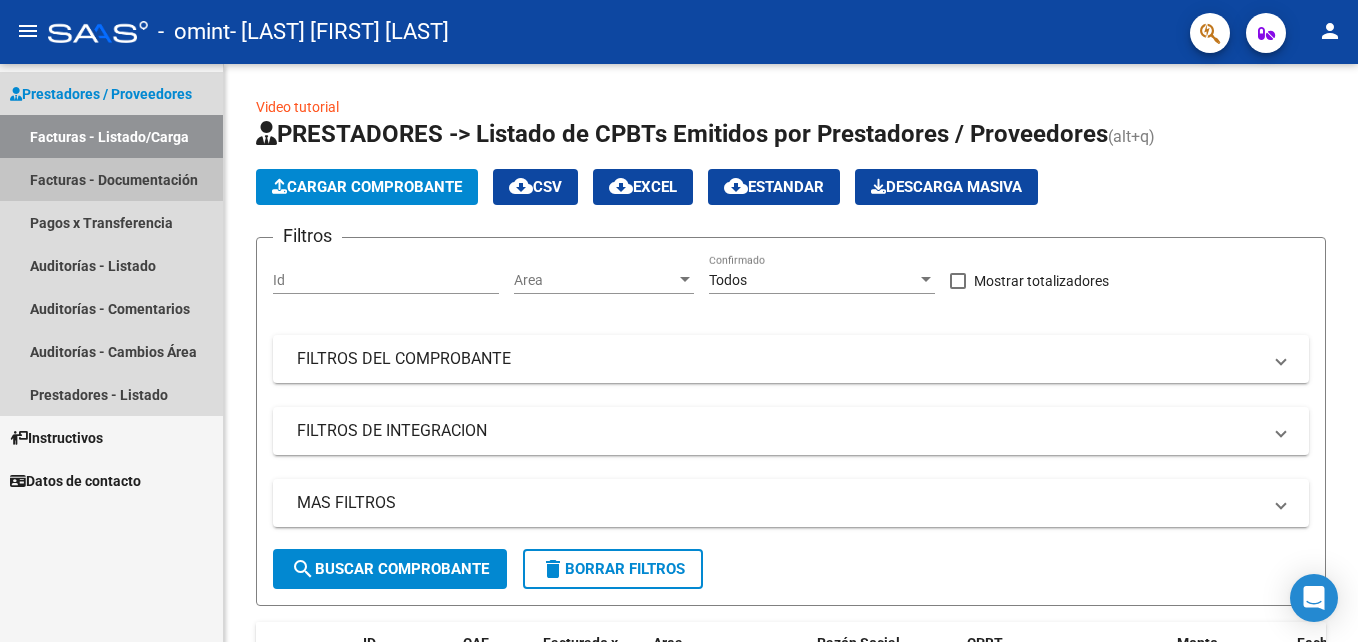 click on "Facturas - Documentación" at bounding box center (111, 179) 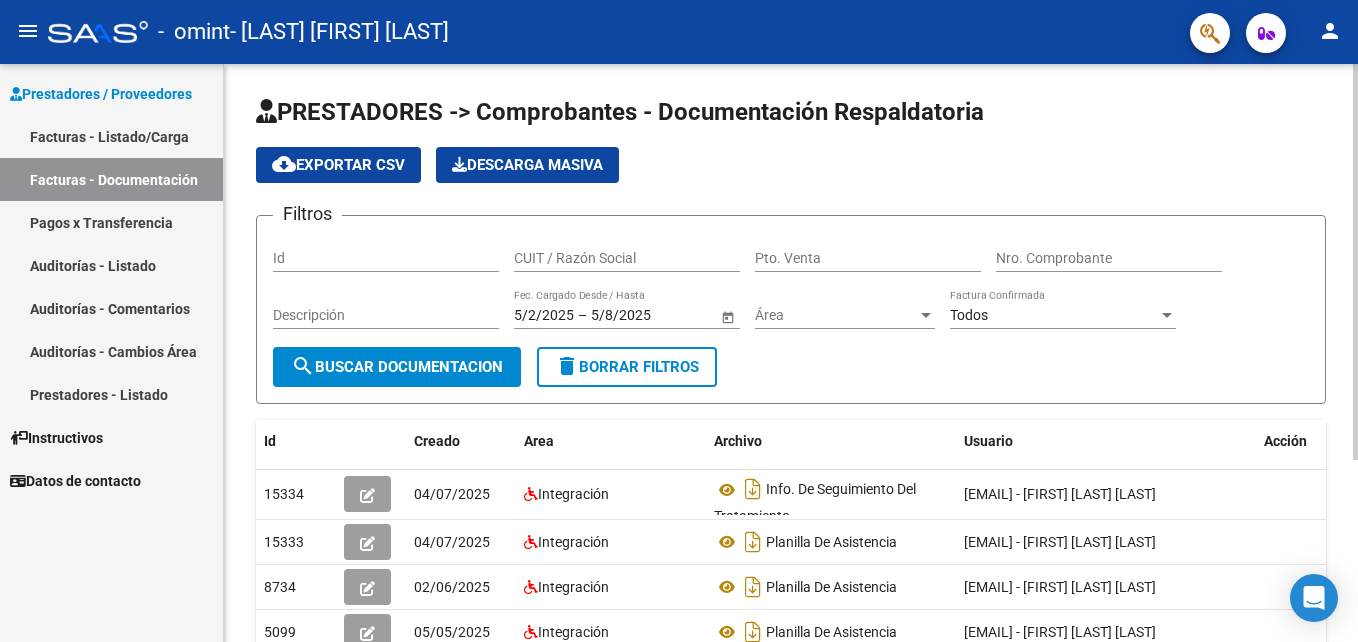 scroll, scrollTop: 265, scrollLeft: 0, axis: vertical 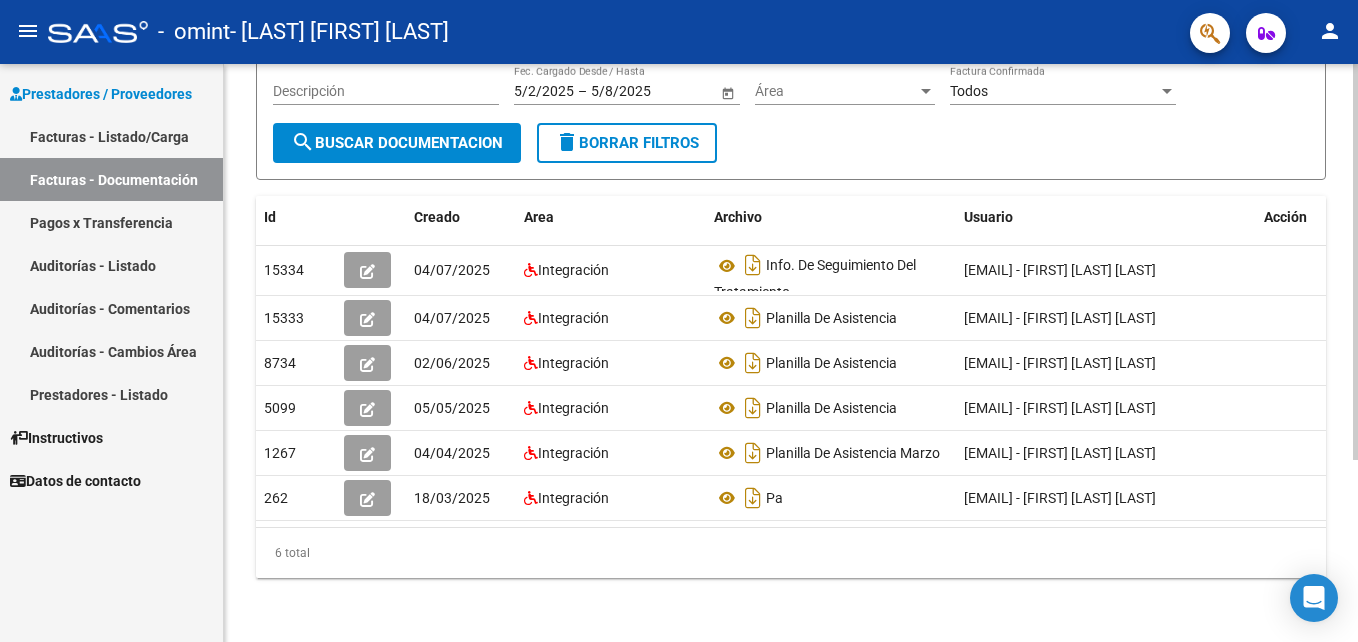 click 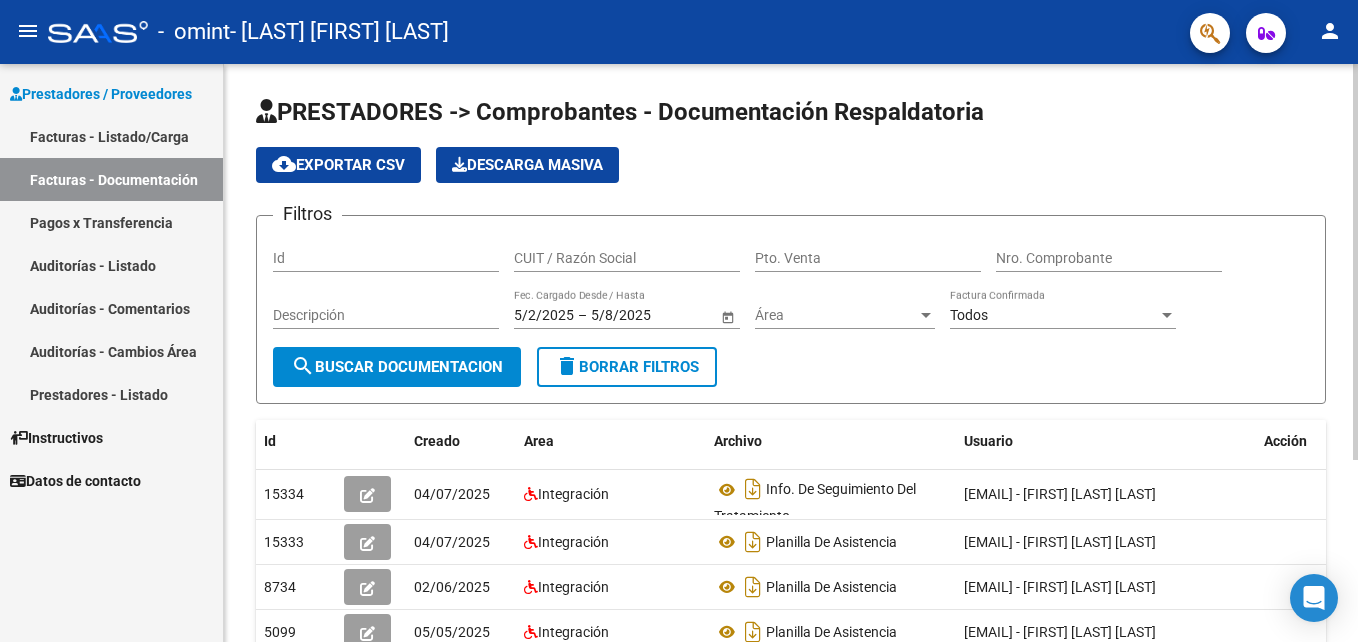 click on "menu -   omint   - [LAST] [FIRST] [LAST] person    Prestadores / Proveedores Facturas - Listado/Carga Facturas - Documentación Pagos x Transferencia Auditorías - Listado Auditorías - Comentarios Auditorías - Cambios Área Prestadores - Listado    Instructivos    Datos de contacto  PRESTADORES -> Comprobantes - Documentación Respaldatoria cloud_download  Exportar CSV   Descarga Masiva
Filtros Id CUIT / Razón Social Pto. Venta Nro. Comprobante Descripción [MONTH]/[DAY]/[YEAR] [MONTH]/[DAY]/[YEAR] – [MONTH]/[DAY]/[YEAR] [MONTH]/[DAY]/[YEAR] Fec. Cargado Desde / Hasta Área Área Todos Factura Confirmada search  Buscar Documentacion  delete  Borrar Filtros  Id Creado Area Archivo Usuario Acción [NUMBER]
[MONTH]/[DAY]/[YEAR] Integración Info. De Seguimiento Del Tratamiento  [EMAIL] -  [FIRST] [LAST]  [NUMBER]
[MONTH]/[DAY]/[YEAR] Integración Planilla De Asistencia  [EMAIL] -  [FIRST] [LAST]  [NUMBER]
[MONTH]/[DAY]/[YEAR] Integración Planilla De Asistencia  [EMAIL] -  [FIRST] [LAST]" at bounding box center (679, 321) 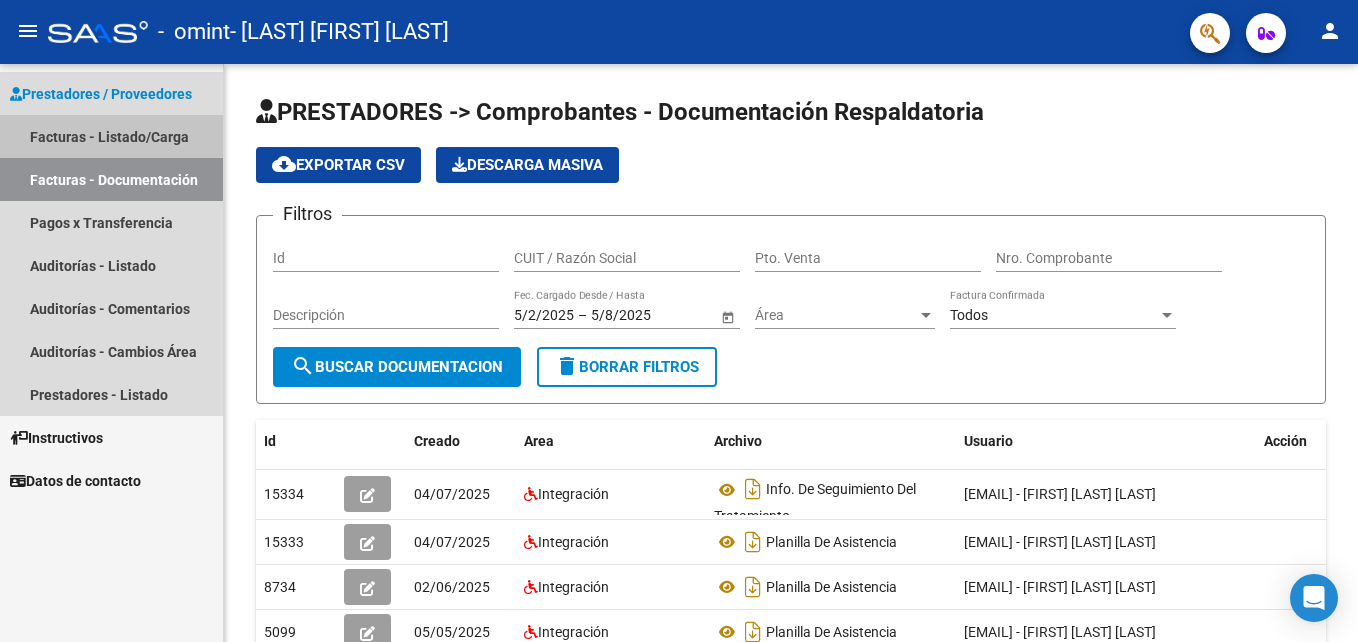 click on "Facturas - Listado/Carga" at bounding box center (111, 136) 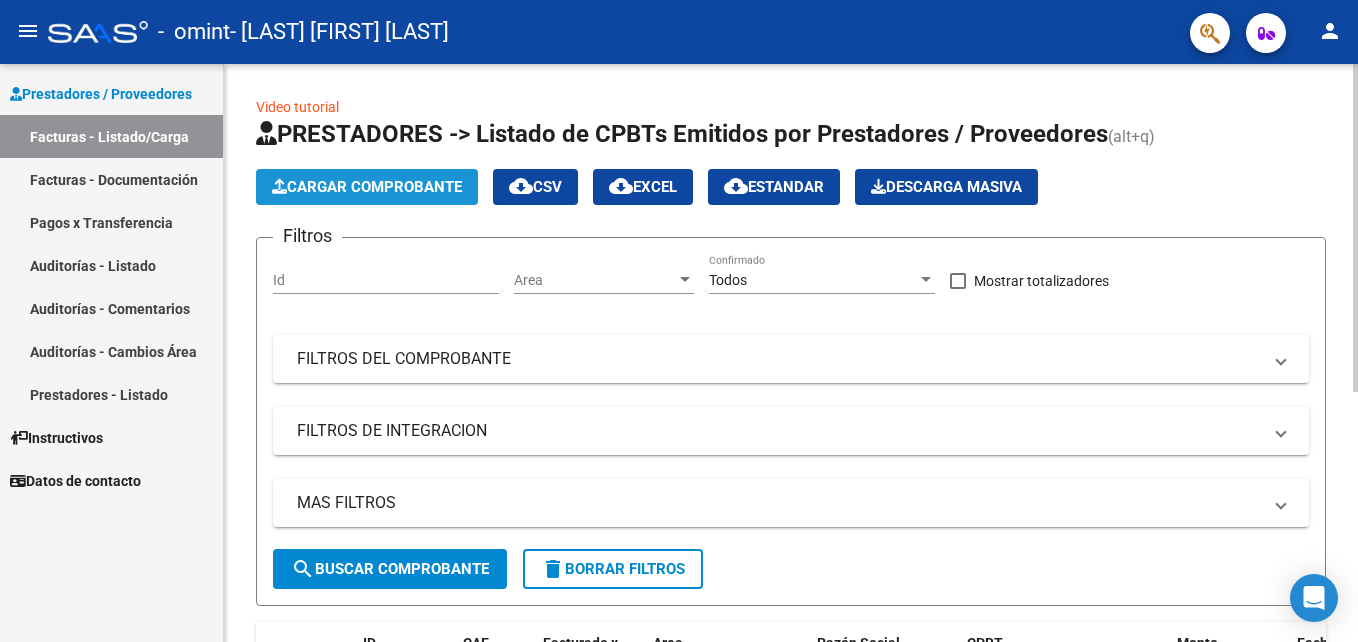 click on "Cargar Comprobante" 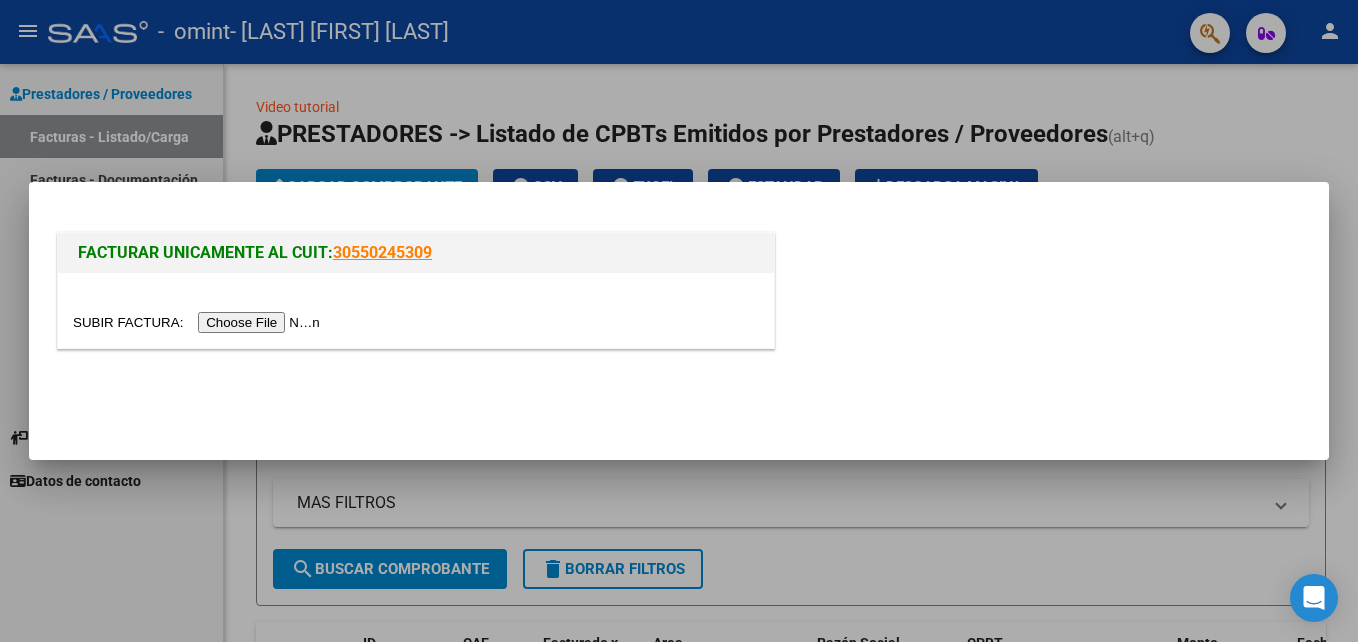 click at bounding box center [199, 322] 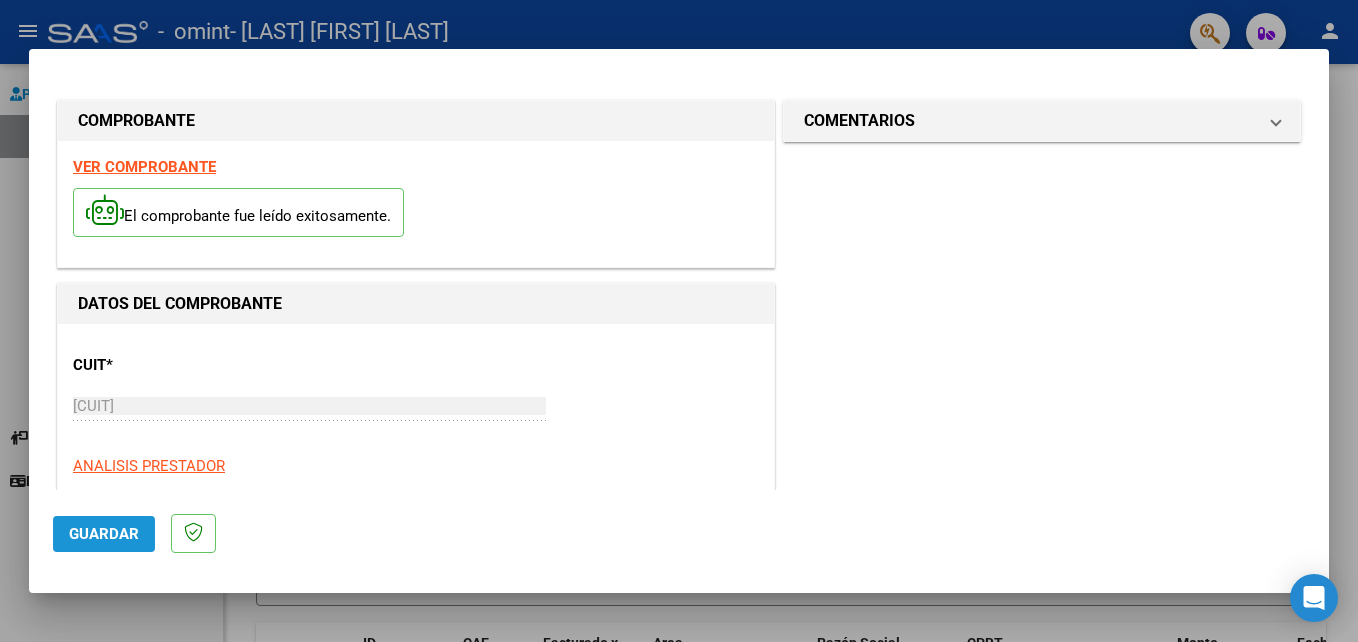 click on "Guardar" 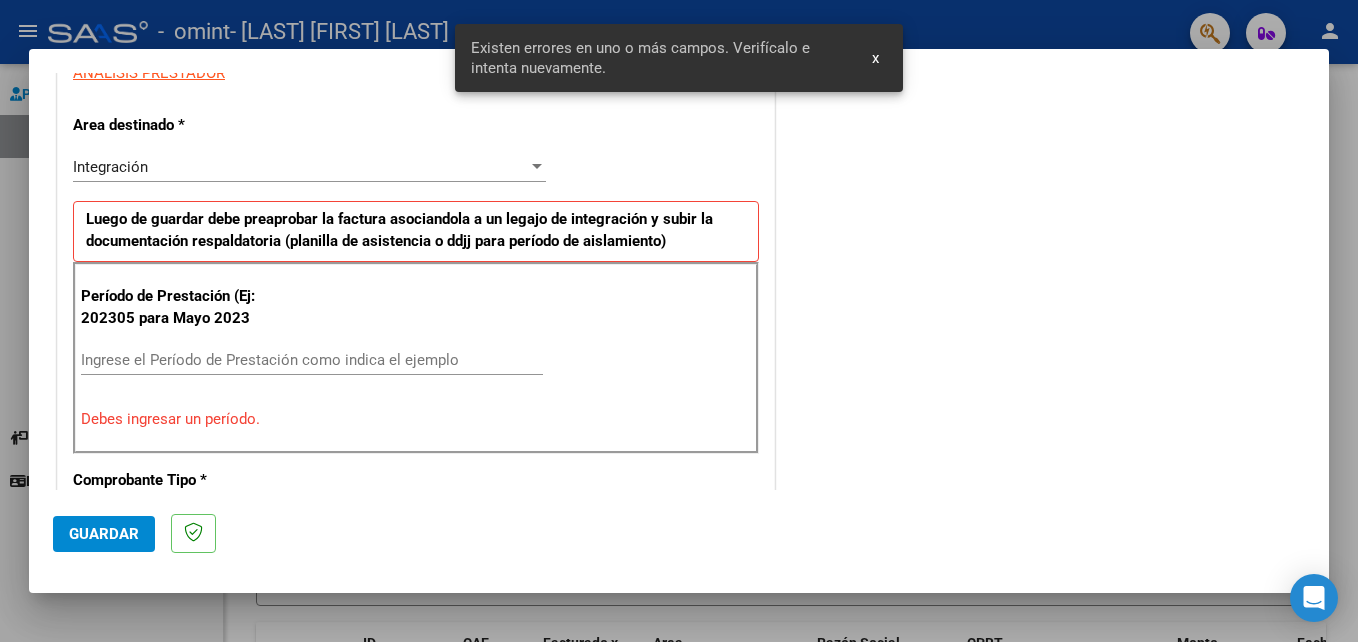 scroll, scrollTop: 450, scrollLeft: 0, axis: vertical 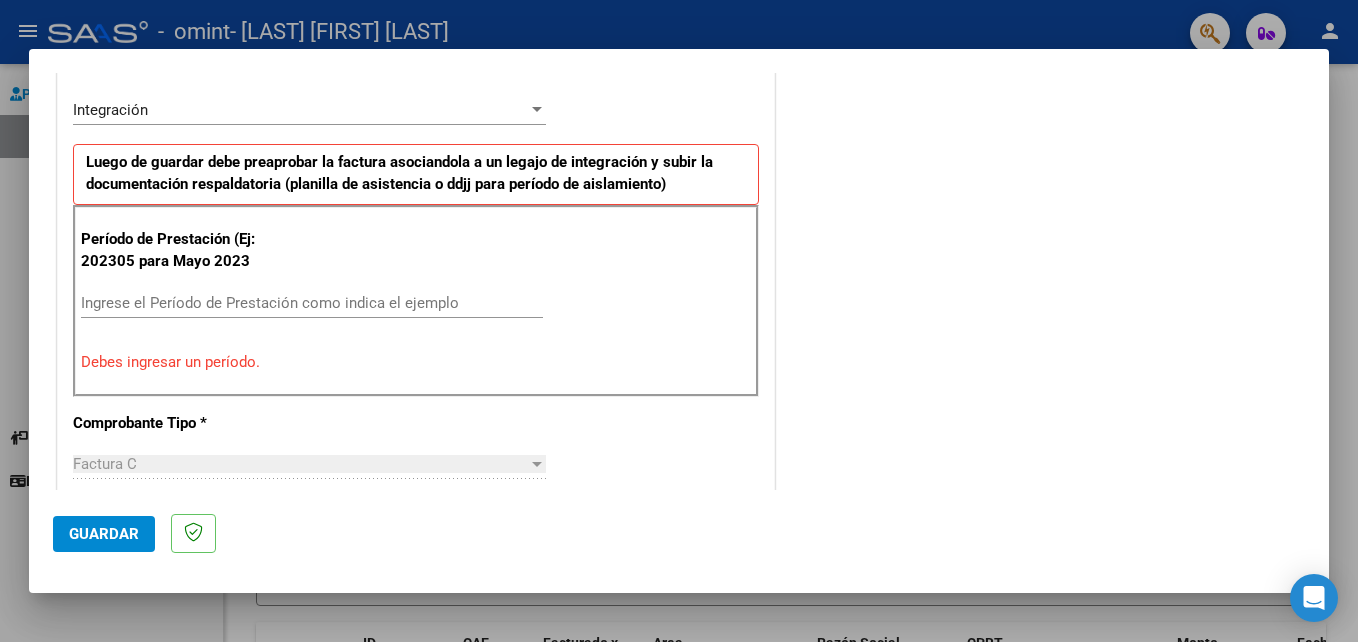 click on "COMENTARIOS Comentarios del Prestador / Gerenciador:" at bounding box center [1042, 522] 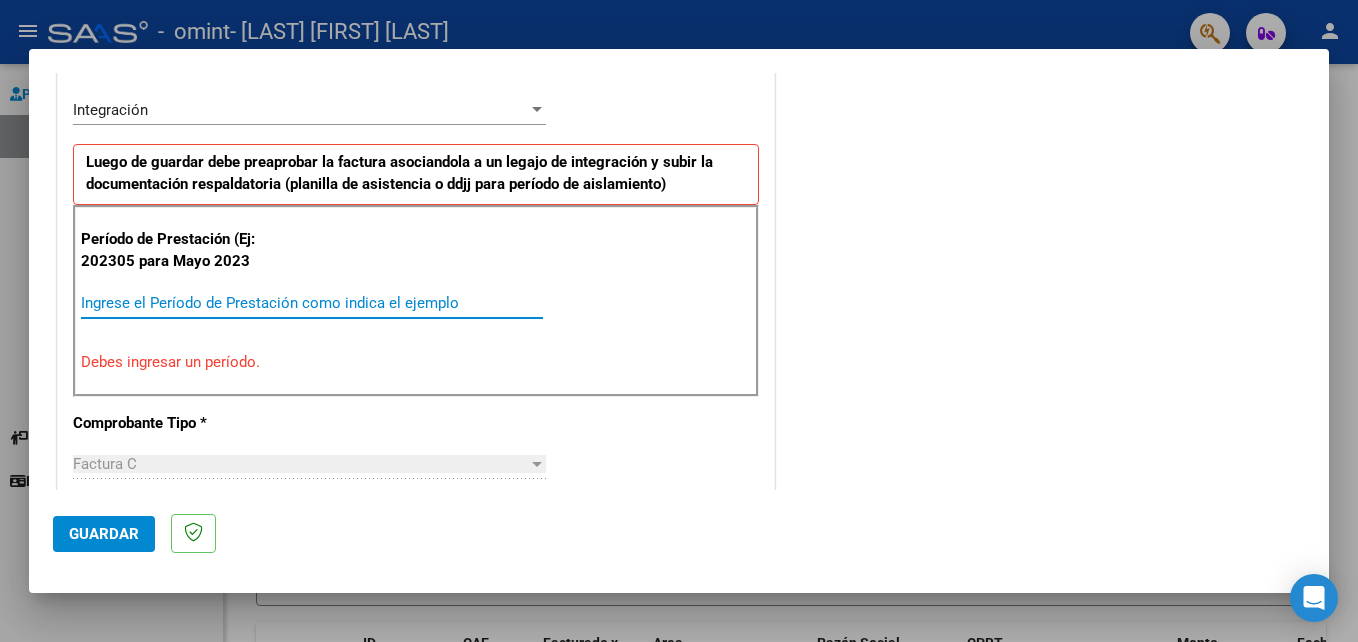 click on "Ingrese el Período de Prestación como indica el ejemplo" at bounding box center [312, 303] 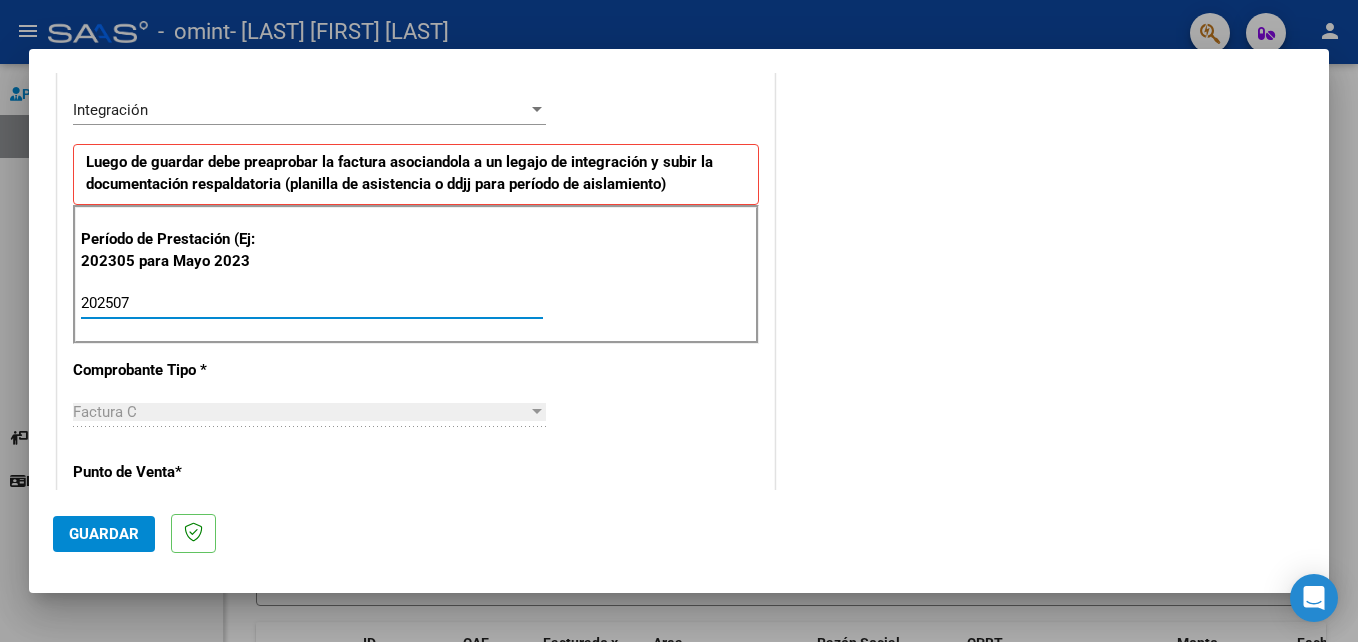 type on "202507" 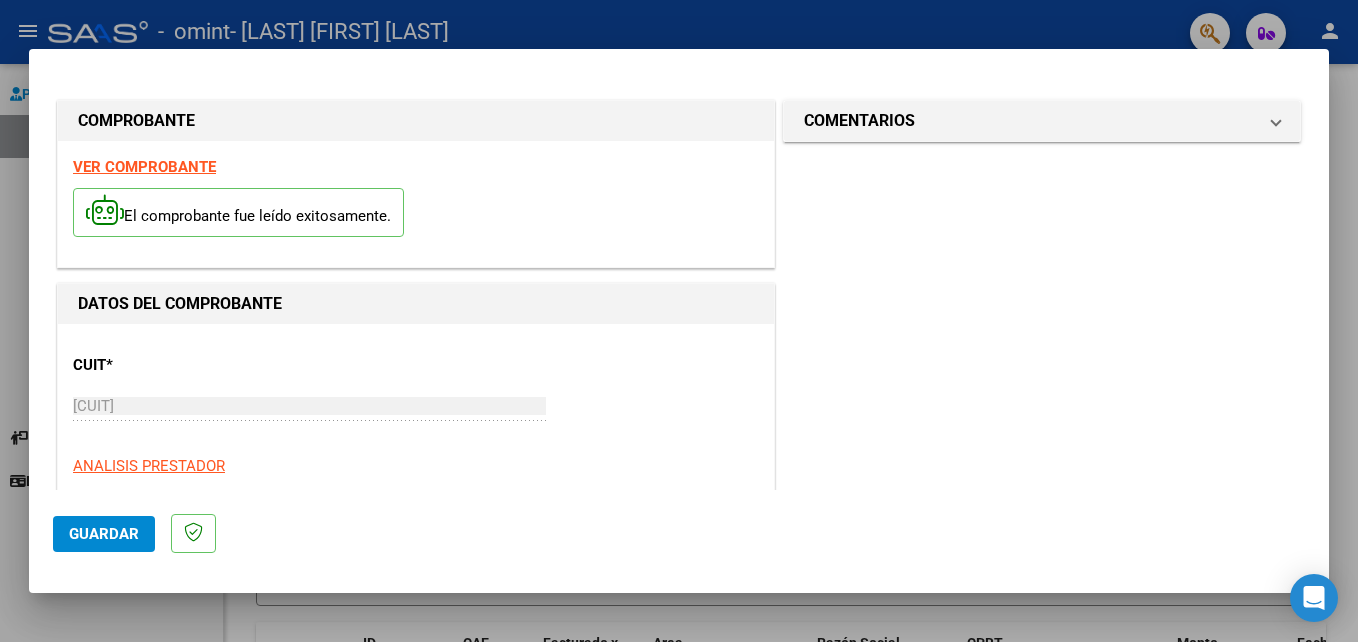 scroll, scrollTop: 87, scrollLeft: 0, axis: vertical 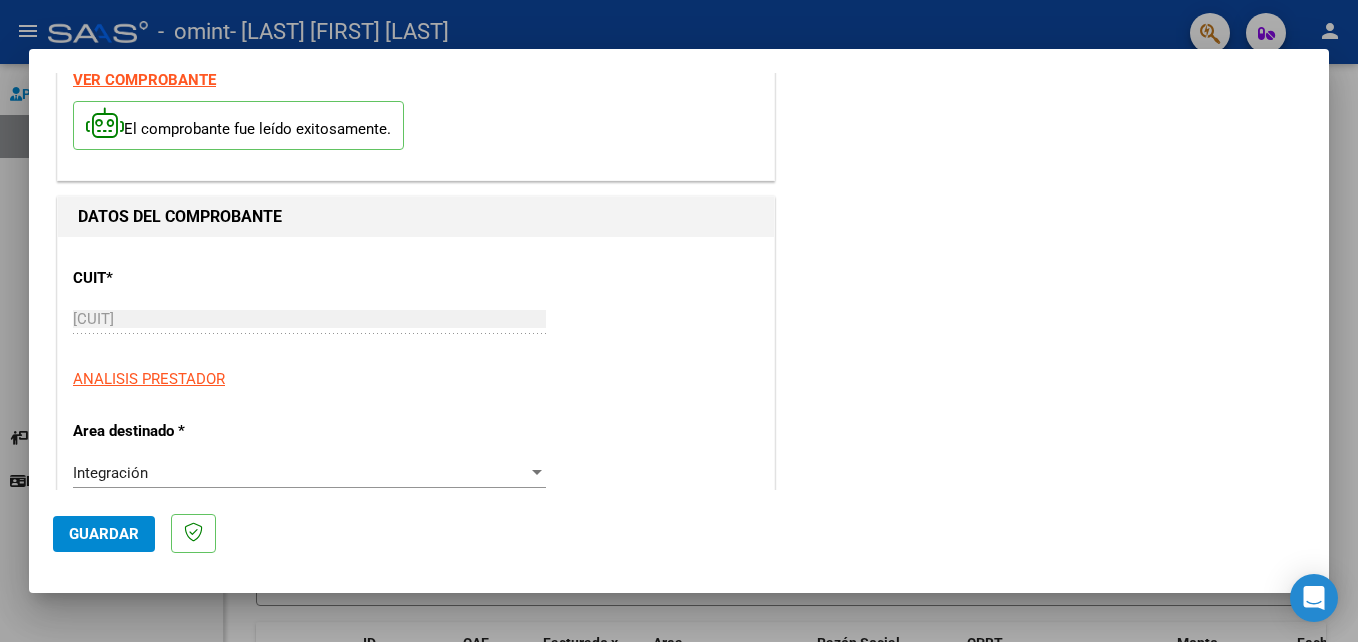 click on "COMPROBANTE VER COMPROBANTE          El comprobante fue leído exitosamente.  DATOS DEL COMPROBANTE CUIT  *   [CUIT] Ingresar CUIT  ANALISIS PRESTADOR  Area destinado * Integración Seleccionar Area Luego de guardar debe preaprobar la factura asociandola a un legajo de integración y subir la documentación respaldatoria (planilla de asistencia o ddjj para período de aislamiento)  Período de Prestación (Ej: 202305 para Mayo 2023    [YEAR][MONTH] Ingrese el Período de Prestación como indica el ejemplo   Comprobante Tipo * Factura C Seleccionar Tipo Punto de Venta  *   [NUMBER] Ingresar el Nro.  Número  *   [NUMBER] Ingresar el Nro.  Monto  *   $ [AMOUNT] Ingresar el monto  Fecha del Cpbt.  *   [YEAR]-[MONTH]-[DAY] Ingresar la fecha  CAE / CAEA (no ingrese CAI)    [CAE] Ingresar el CAE o CAEA (no ingrese CAI)  Fecha de Vencimiento    Ingresar la fecha  Ref. Externa    Ingresar la ref.  N° Liquidación    Ingresar el N° Liquidación  COMENTARIOS Comentarios del Prestador / Gerenciador:" at bounding box center [679, 281] 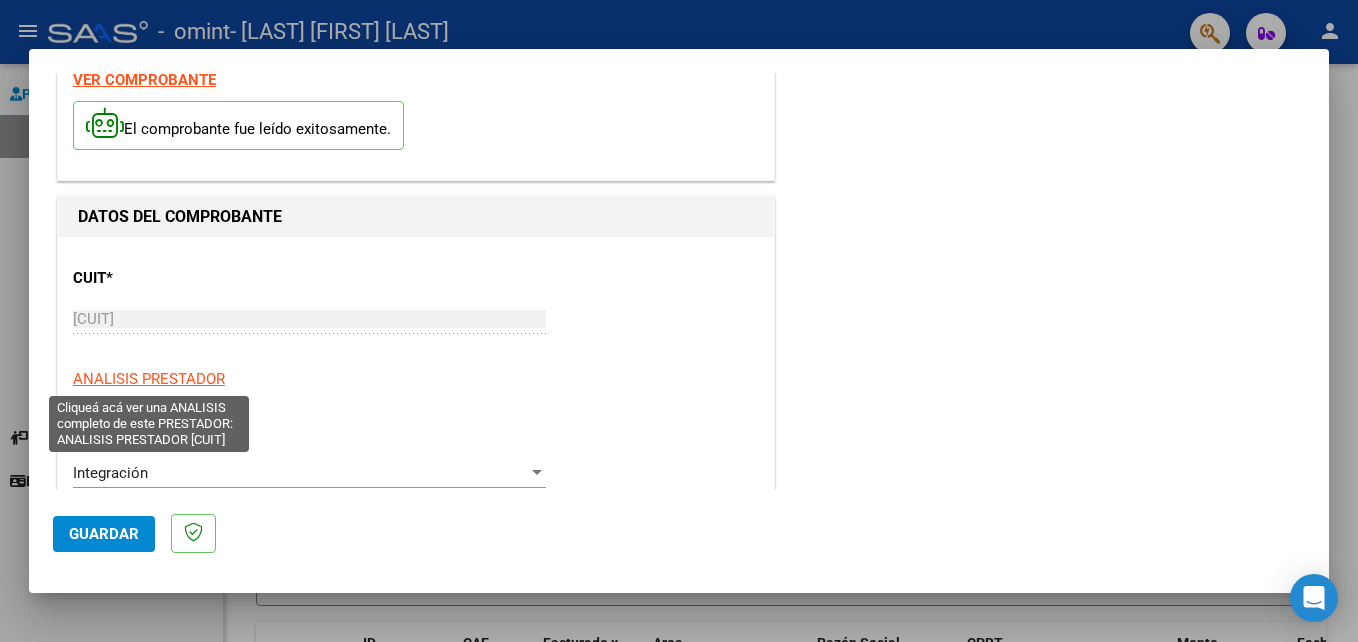 click on "ANALISIS PRESTADOR" at bounding box center [149, 379] 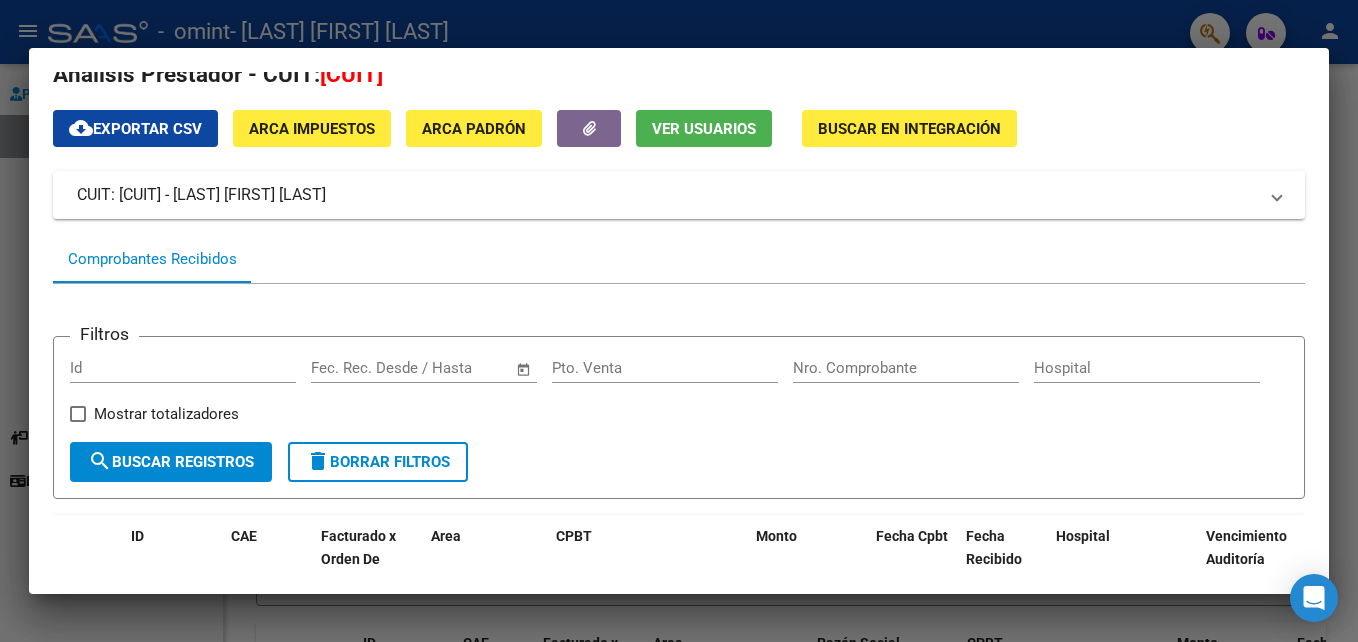 scroll, scrollTop: 24, scrollLeft: 0, axis: vertical 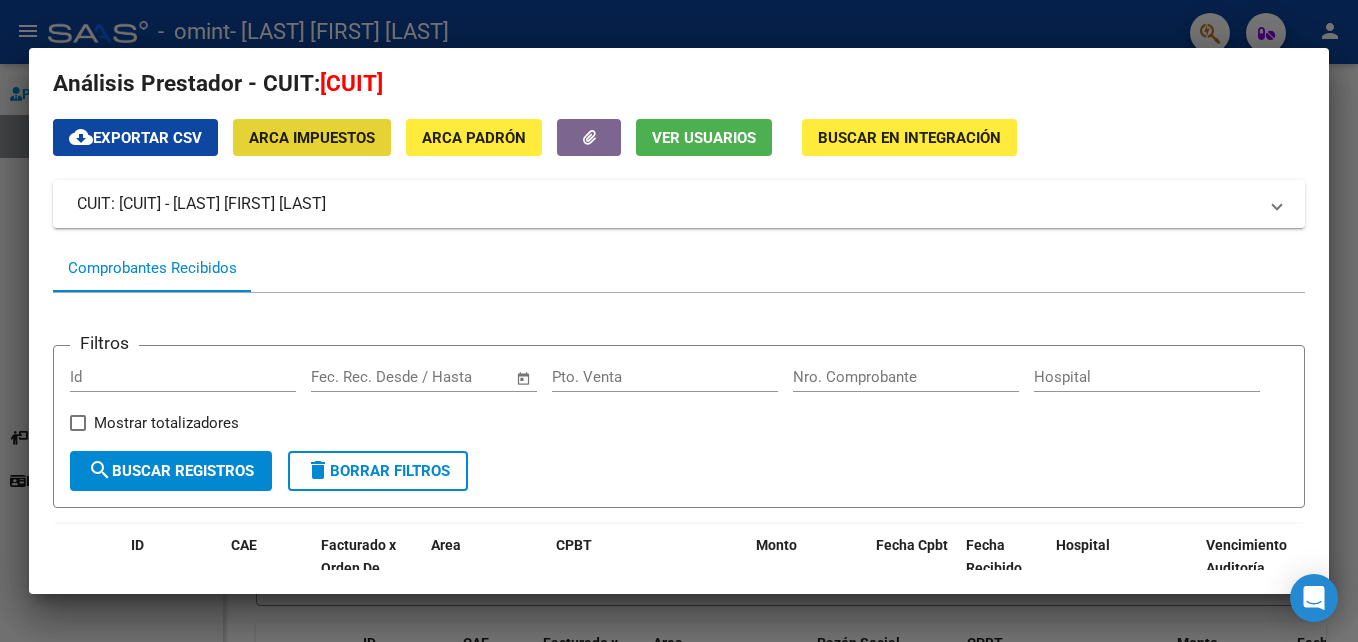 click on "ARCA Impuestos" at bounding box center (312, 138) 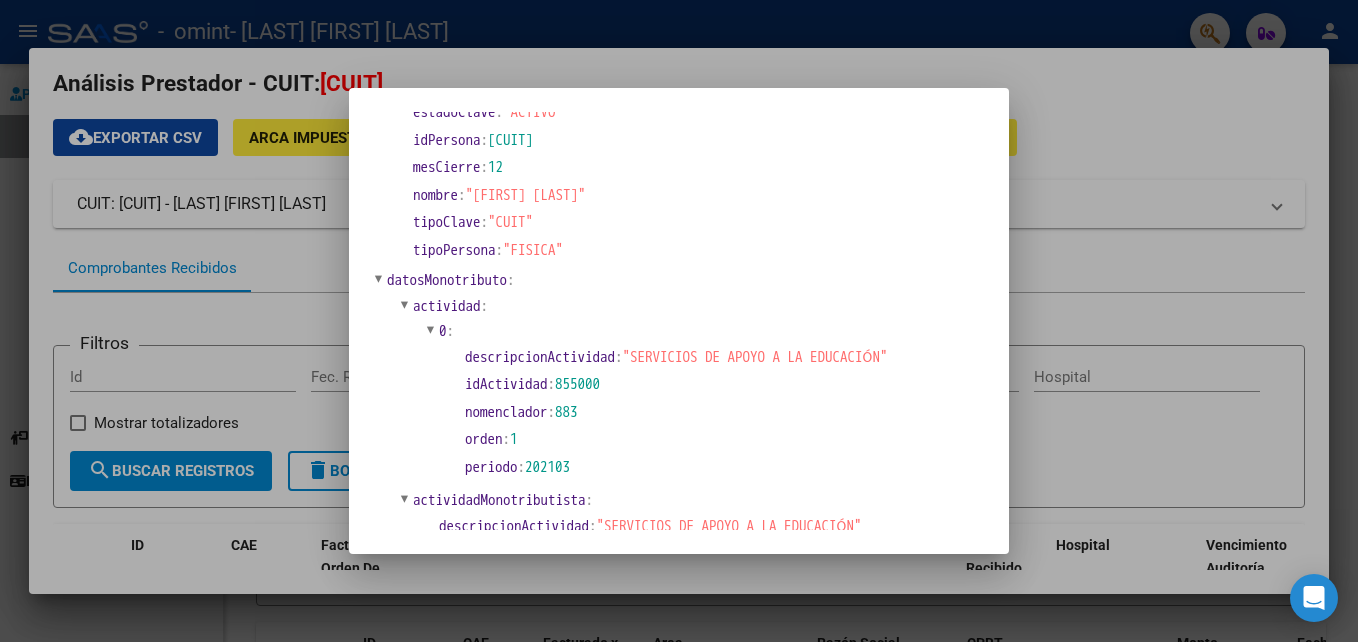 scroll, scrollTop: 365, scrollLeft: 0, axis: vertical 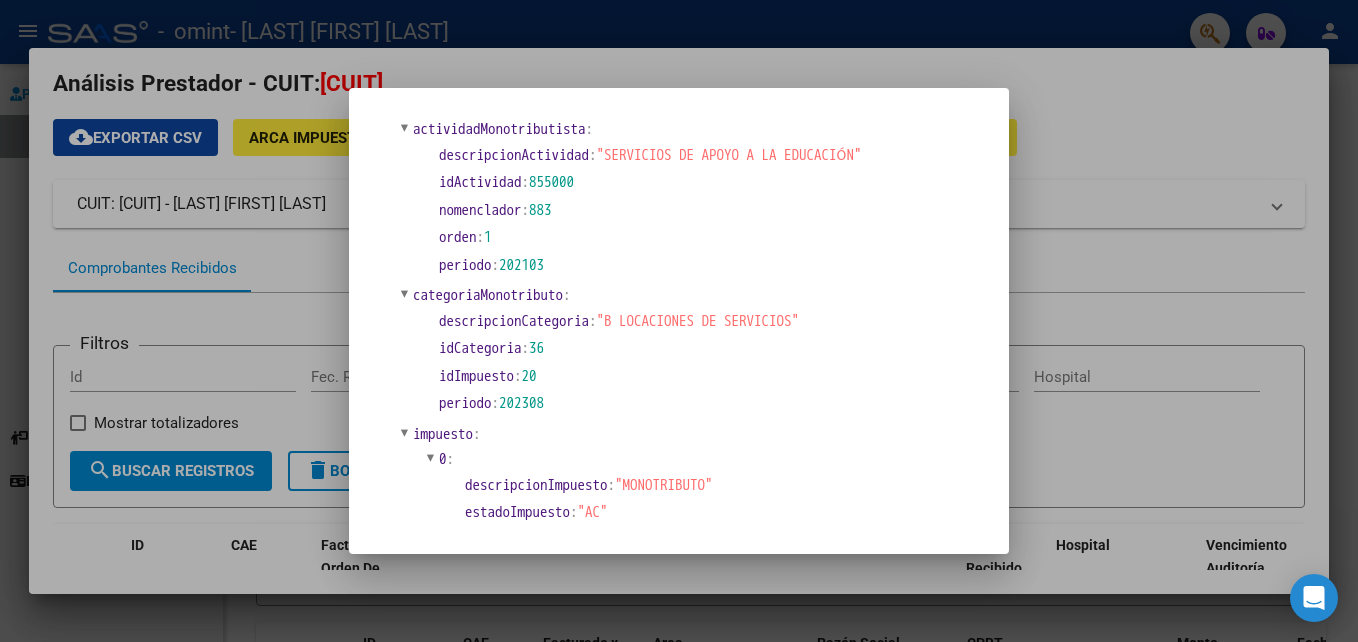 click at bounding box center (679, 321) 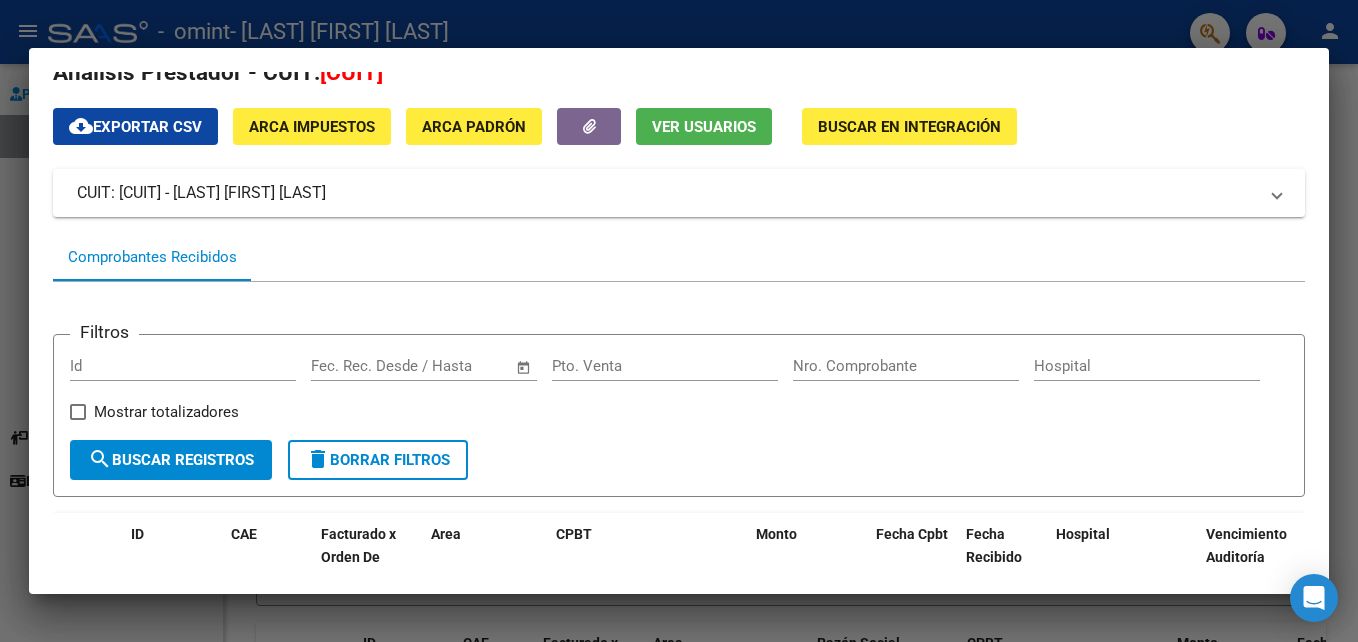 scroll, scrollTop: 22, scrollLeft: 0, axis: vertical 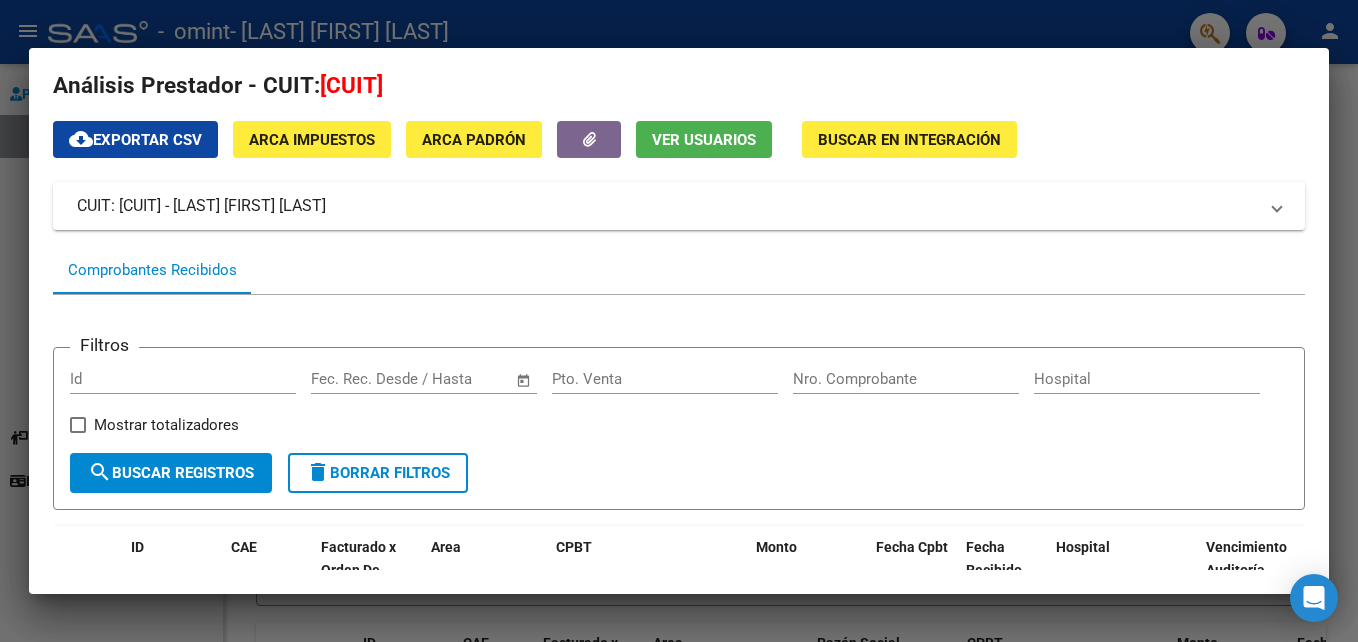 click at bounding box center (679, 321) 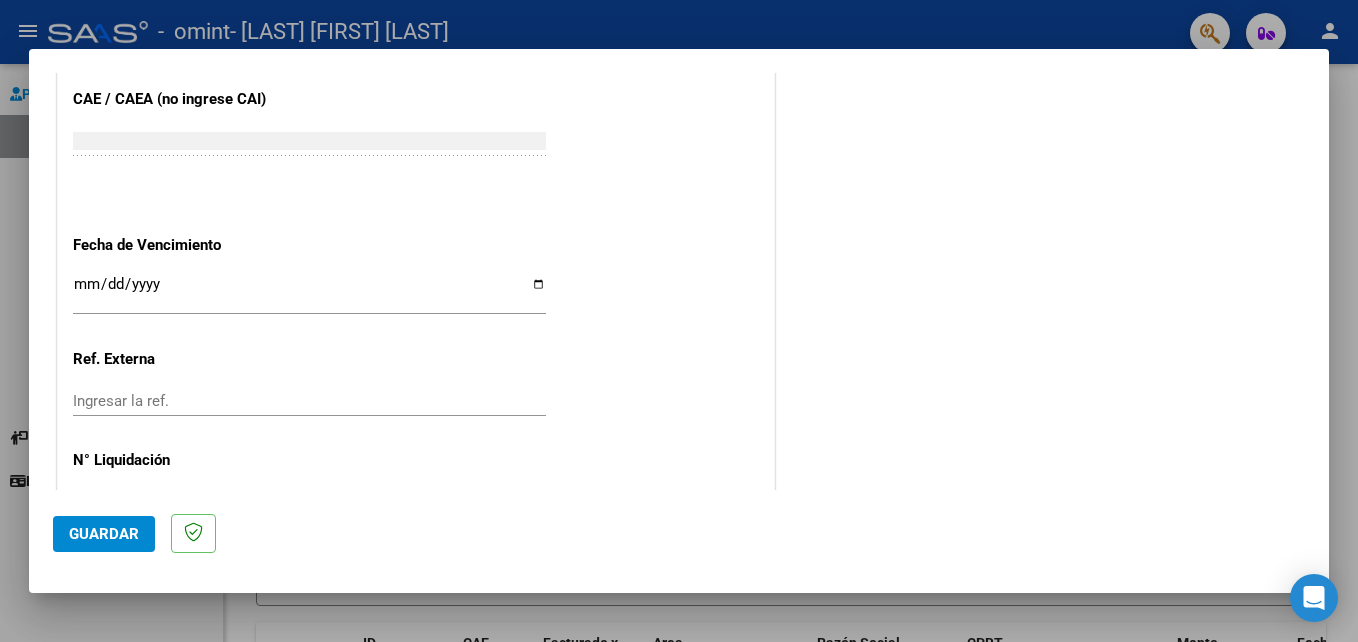 scroll, scrollTop: 1306, scrollLeft: 0, axis: vertical 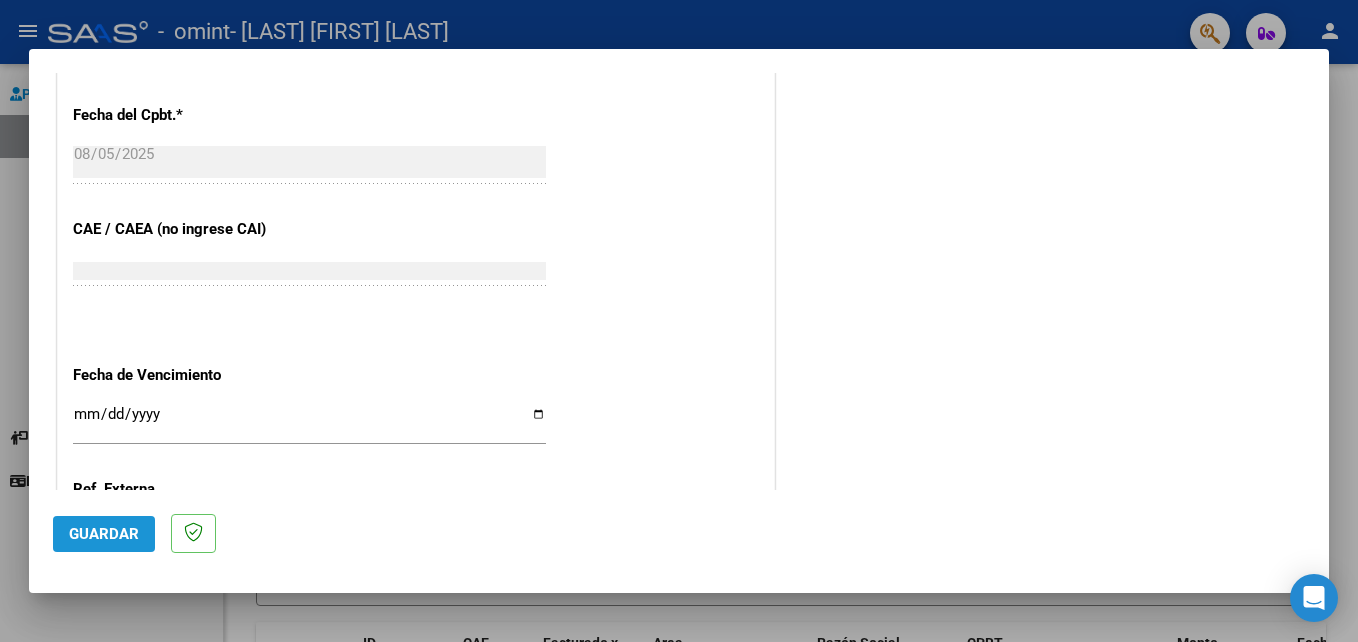 click on "Guardar" 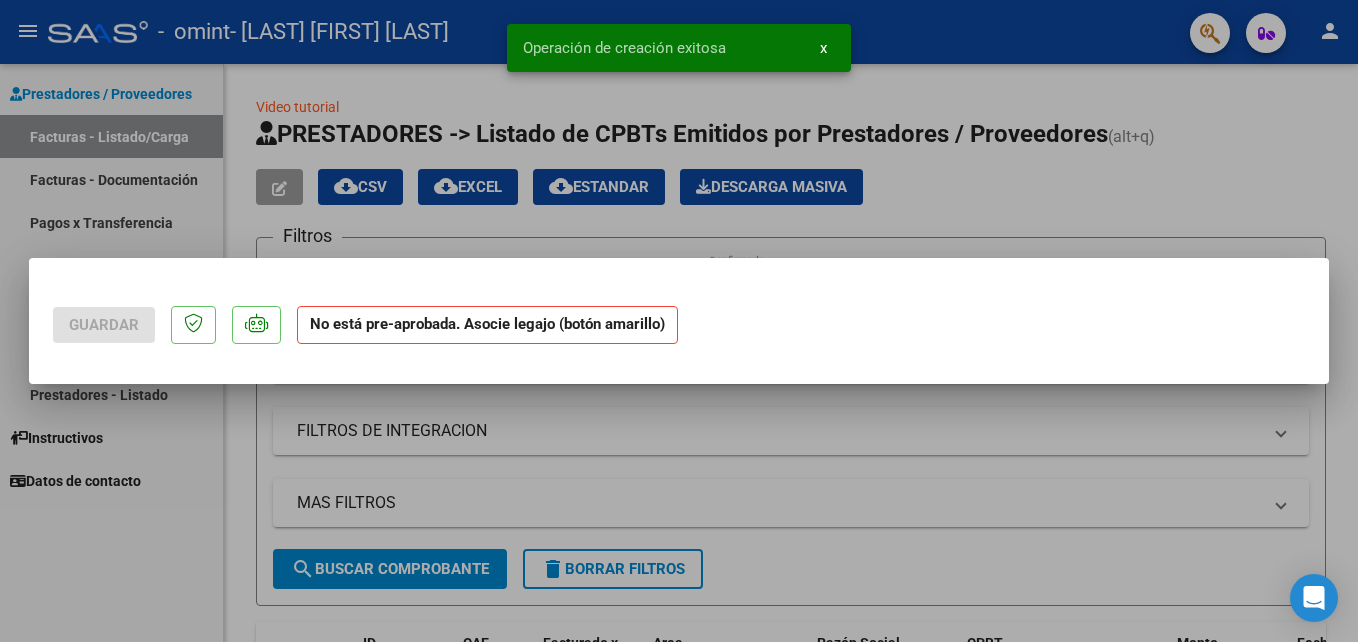 scroll, scrollTop: 0, scrollLeft: 0, axis: both 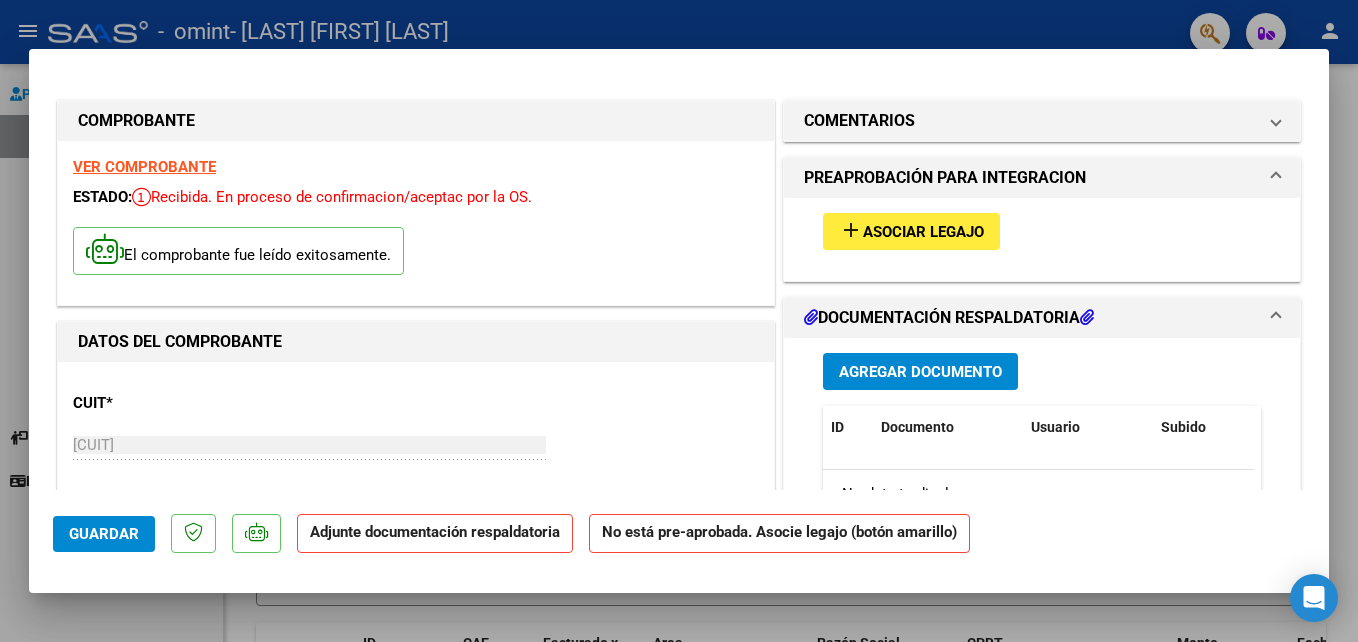 click on "VER COMPROBANTE" at bounding box center [144, 167] 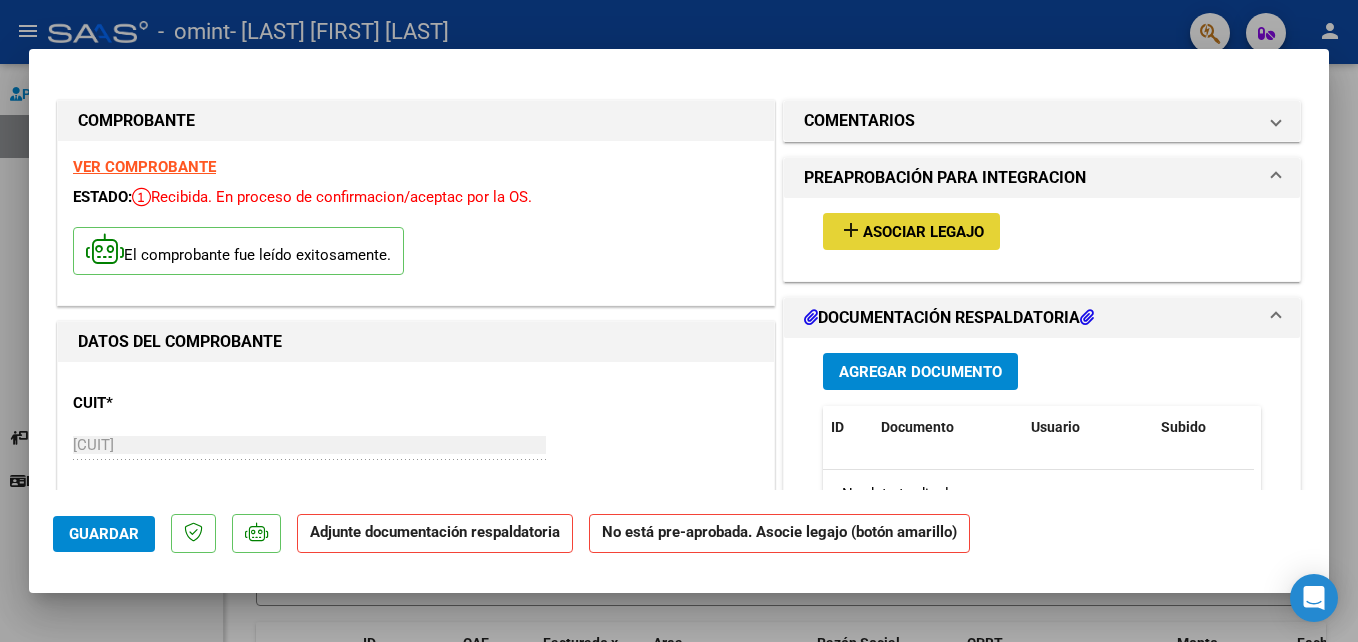 click on "add Asociar Legajo" at bounding box center (911, 231) 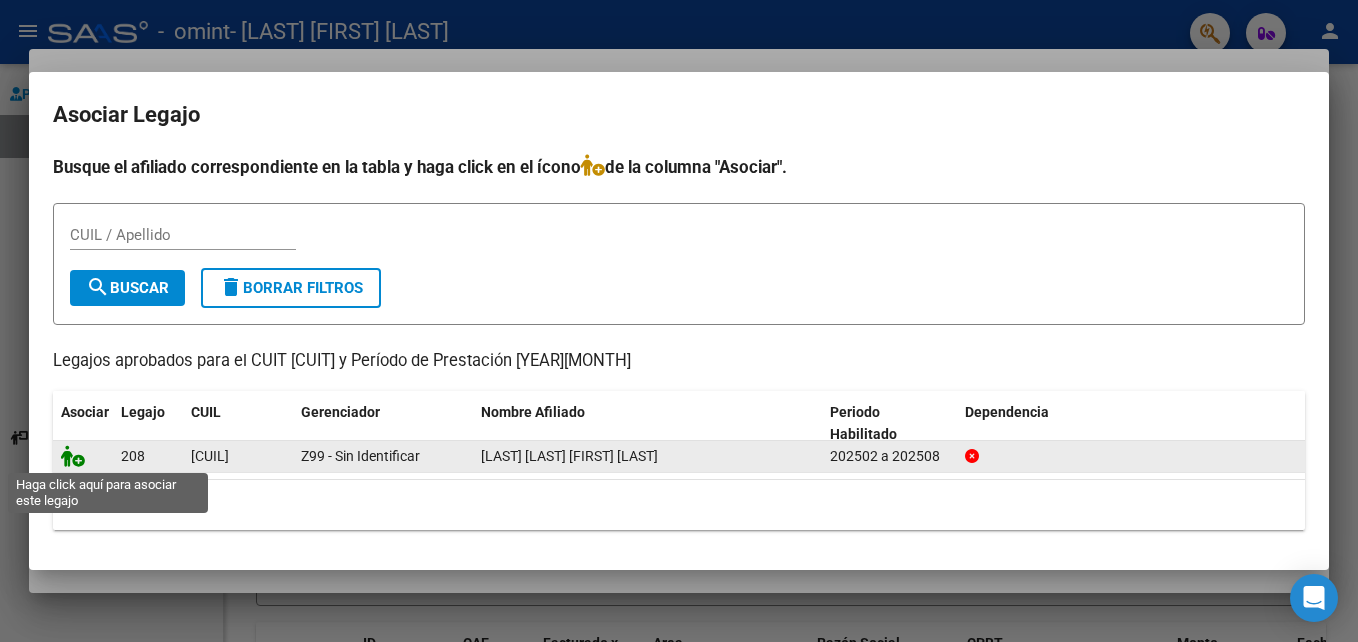 click 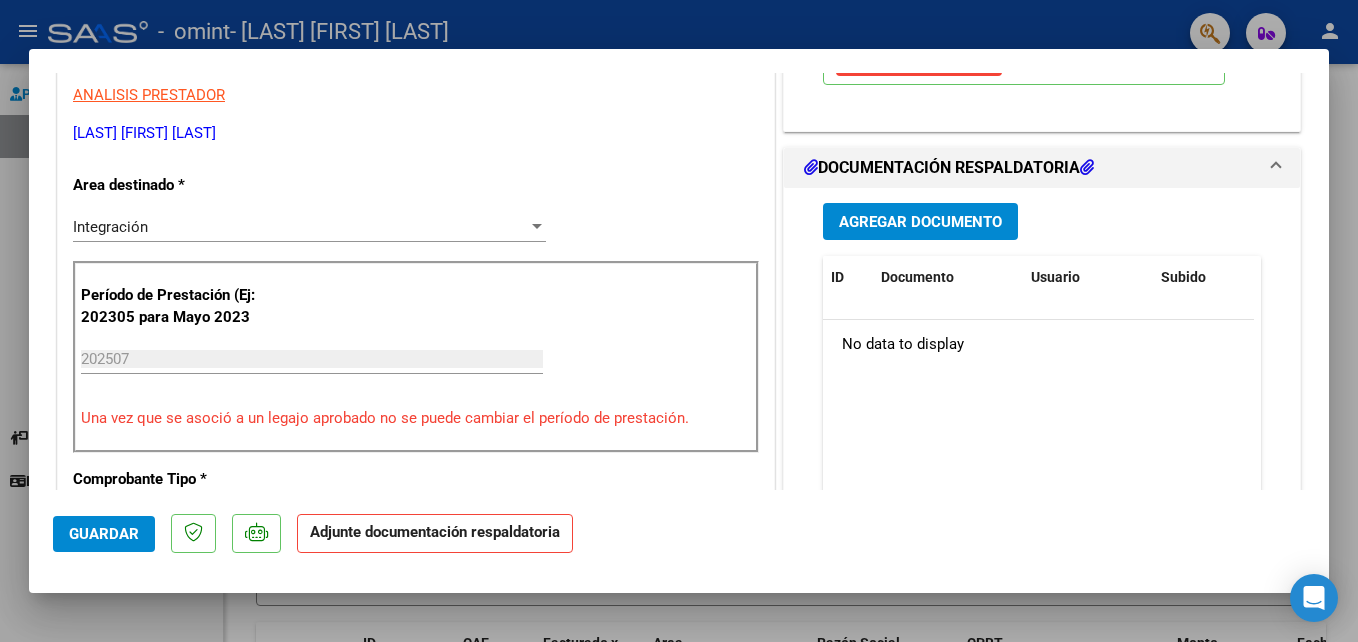 scroll, scrollTop: 549, scrollLeft: 0, axis: vertical 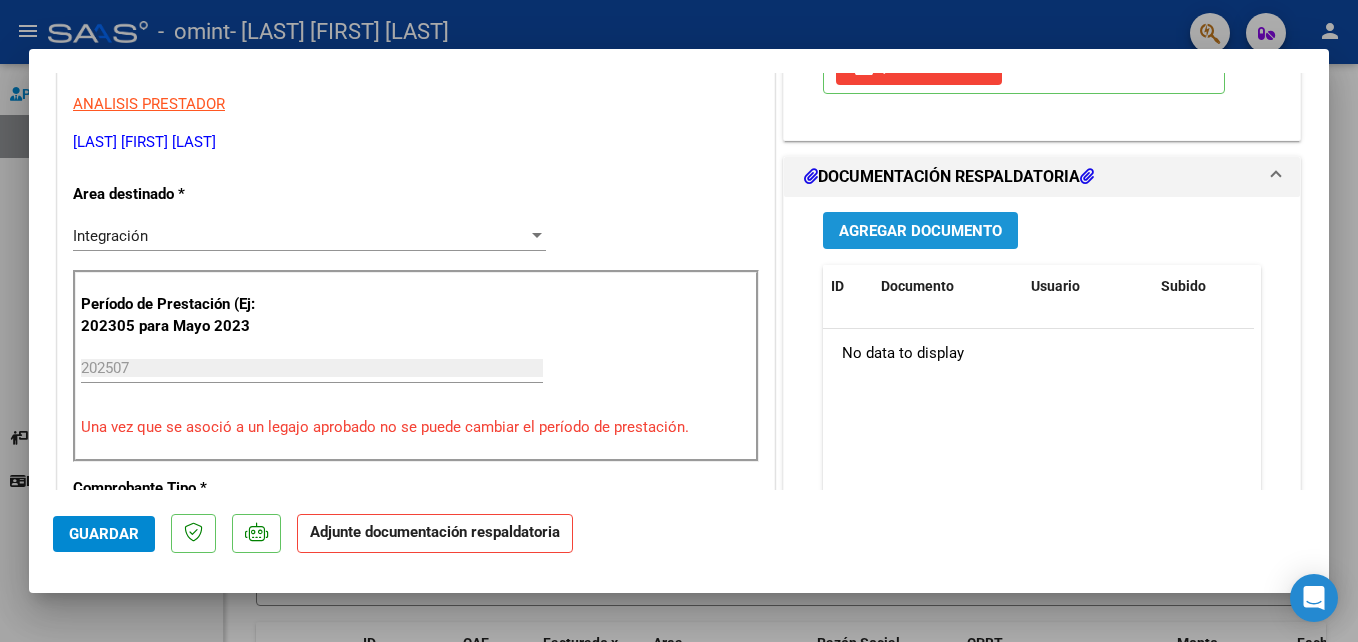 click on "Agregar Documento" at bounding box center [920, 231] 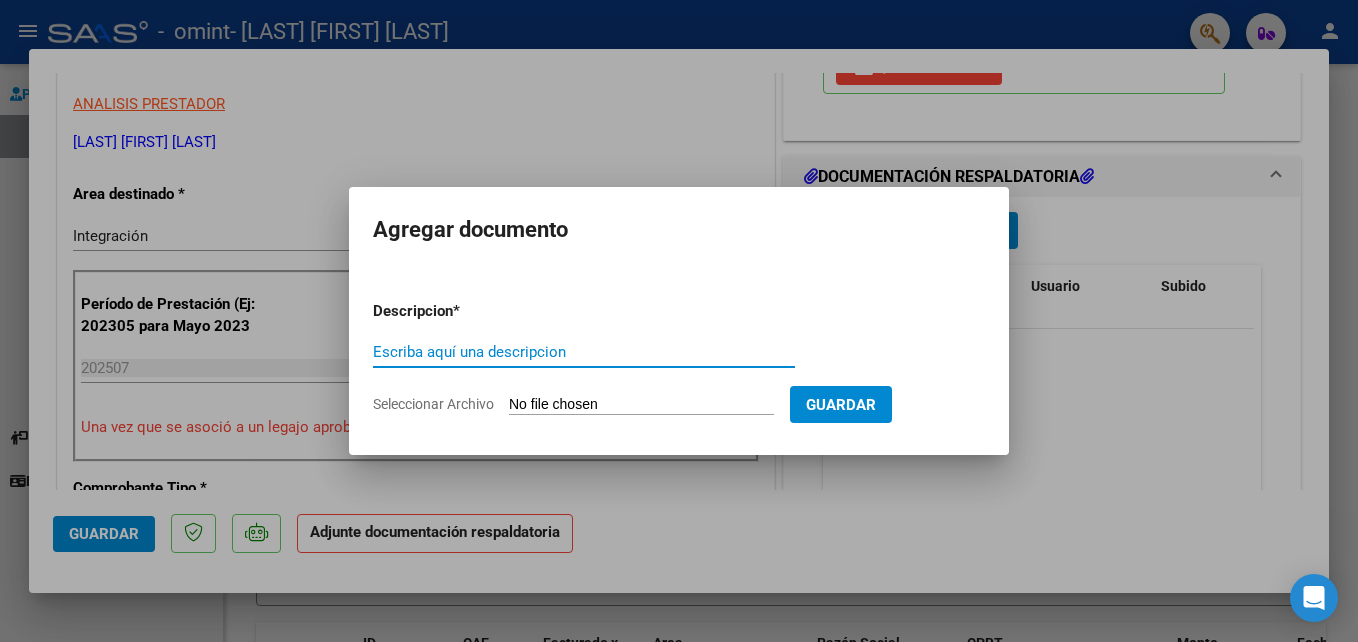 click on "Escriba aquí una descripcion" at bounding box center [584, 352] 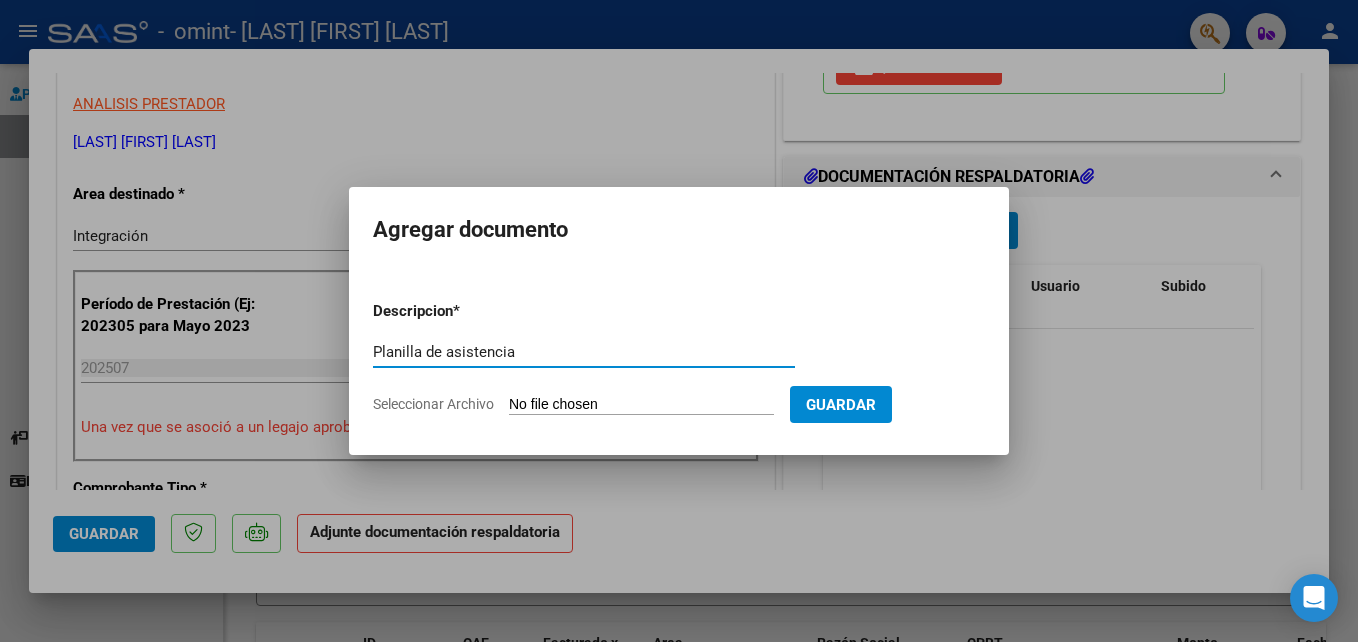 type on "Planilla de asistencia" 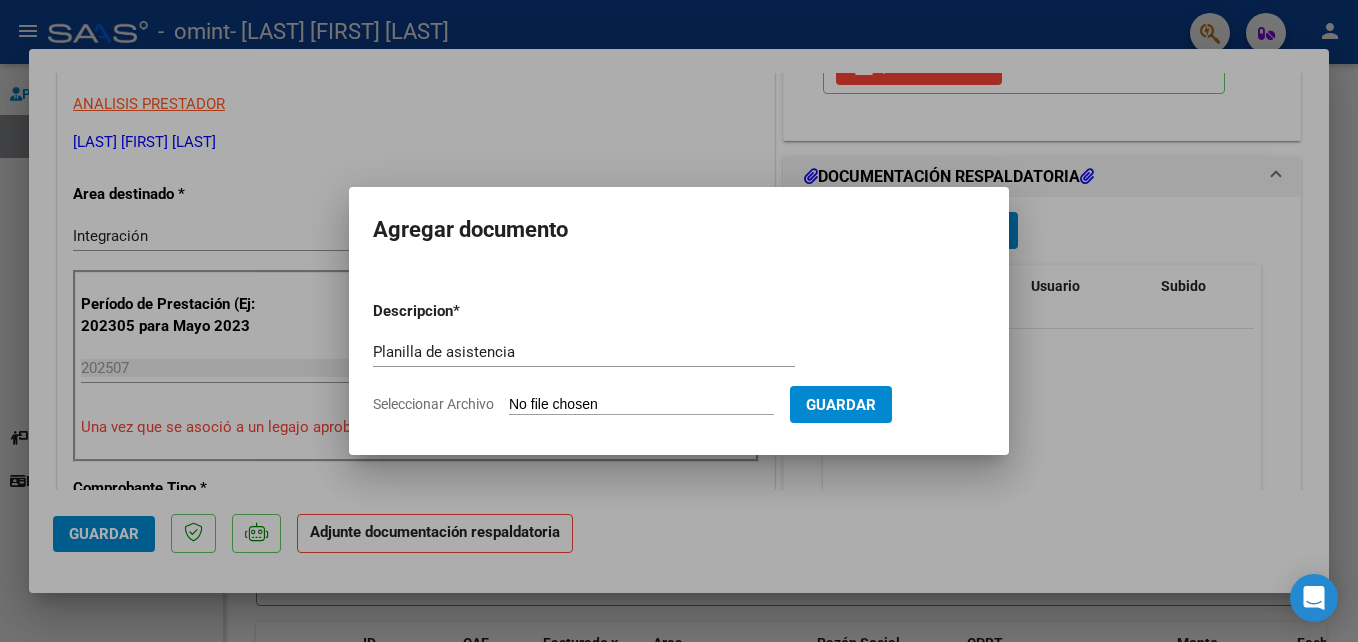 click on "Seleccionar Archivo" 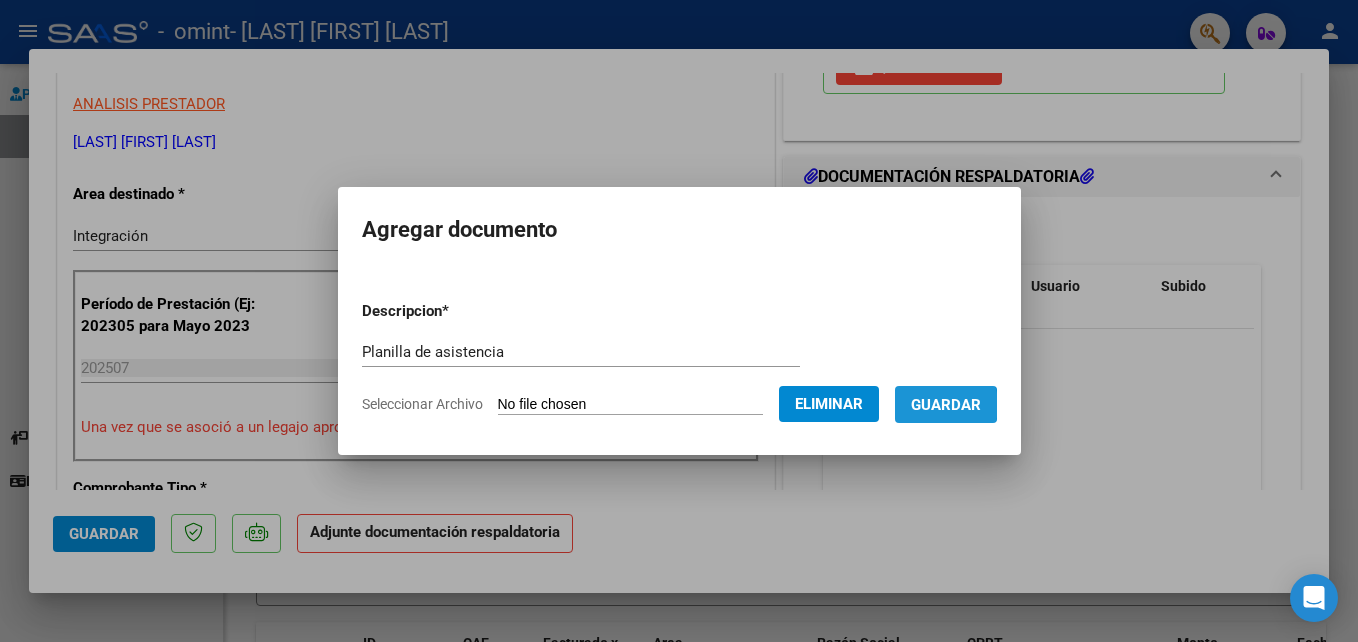 click on "Guardar" at bounding box center (946, 405) 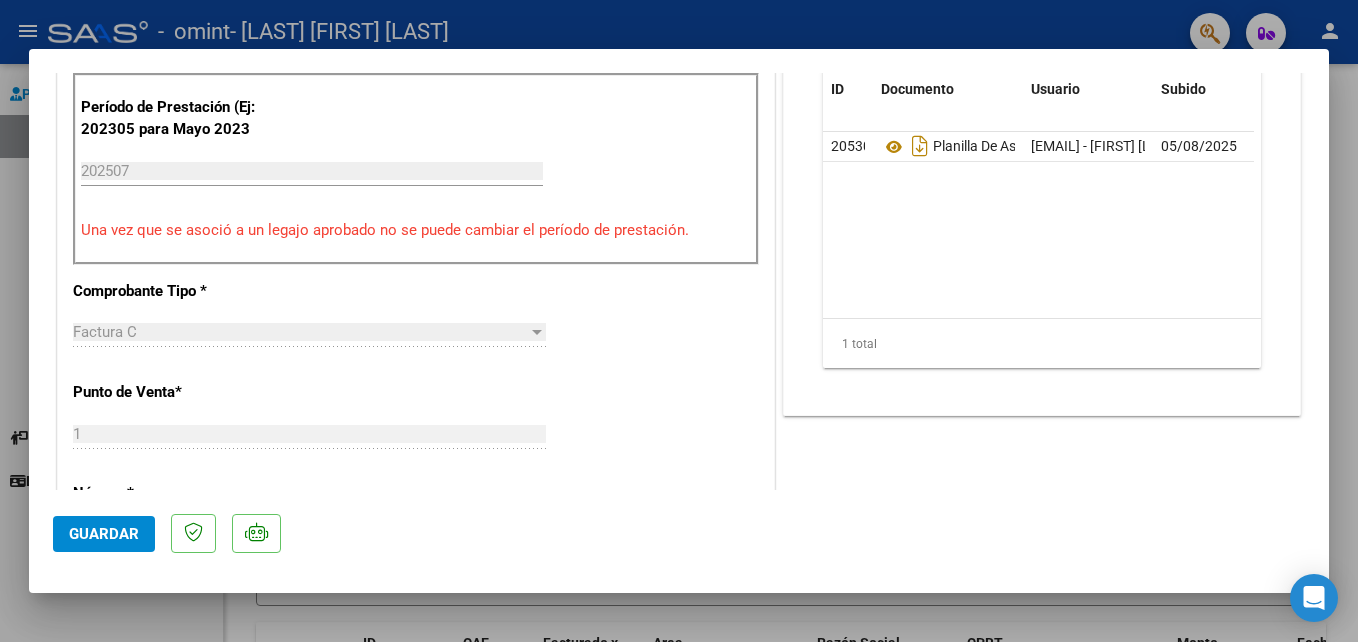 scroll, scrollTop: 304, scrollLeft: 0, axis: vertical 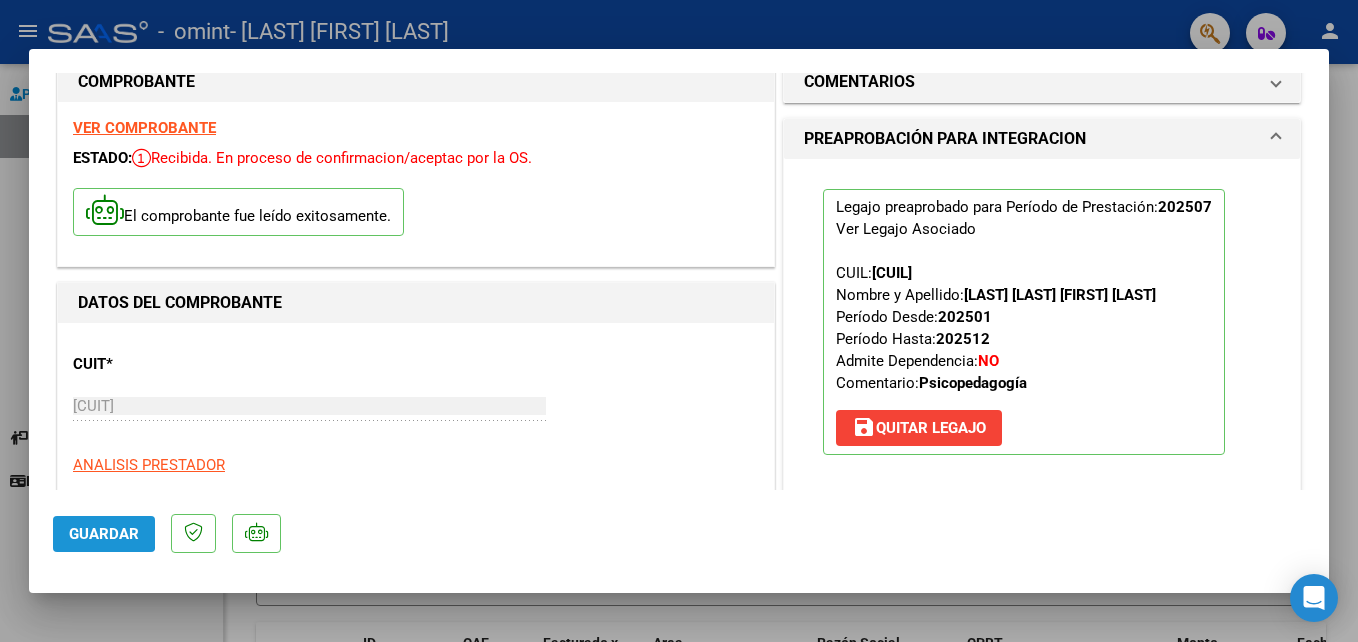 click on "Guardar" 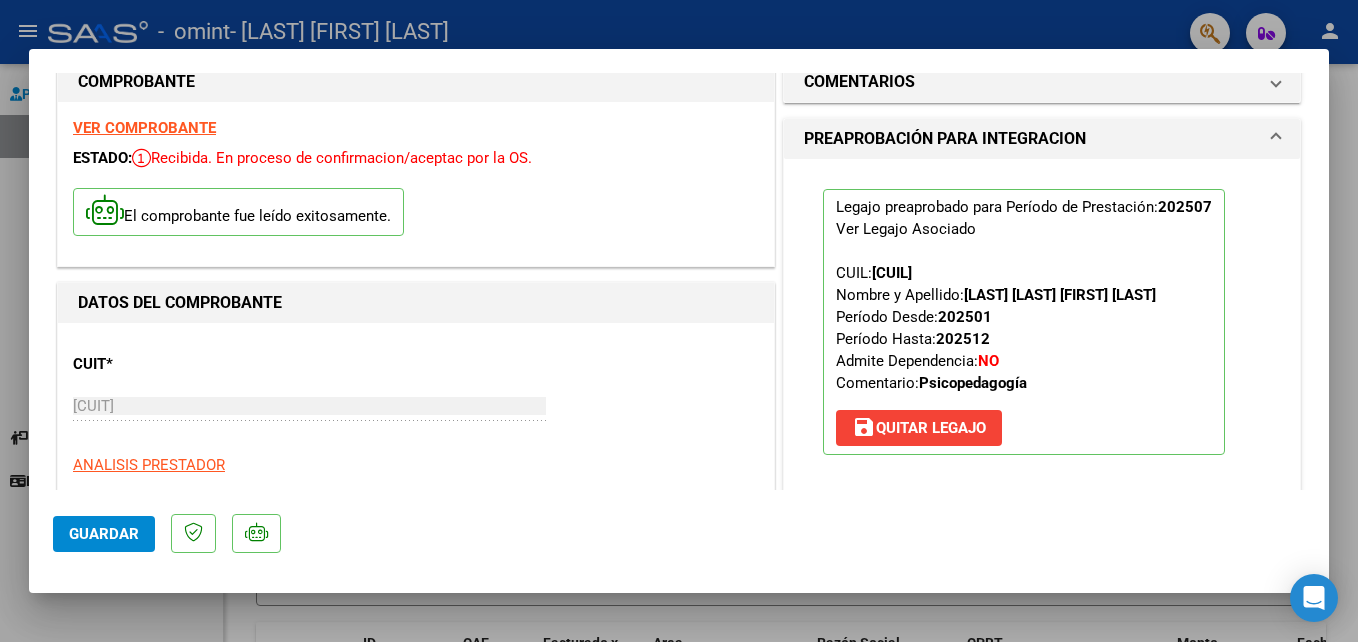 click at bounding box center [679, 321] 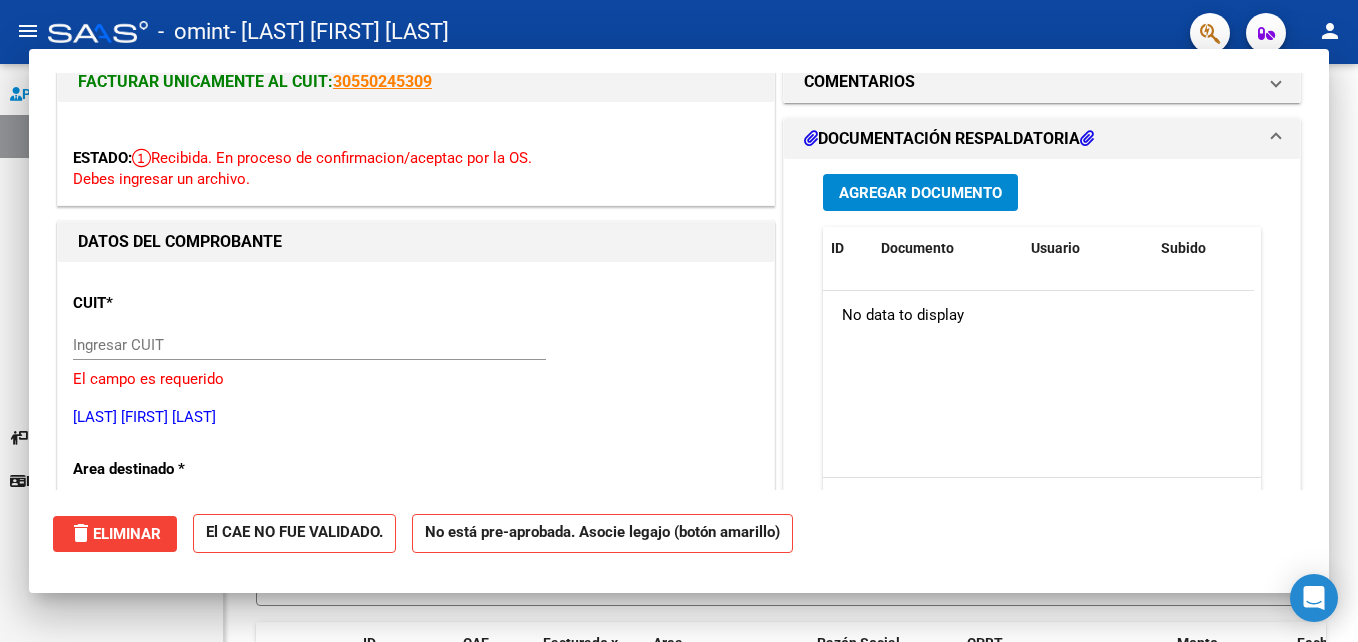 scroll, scrollTop: 0, scrollLeft: 0, axis: both 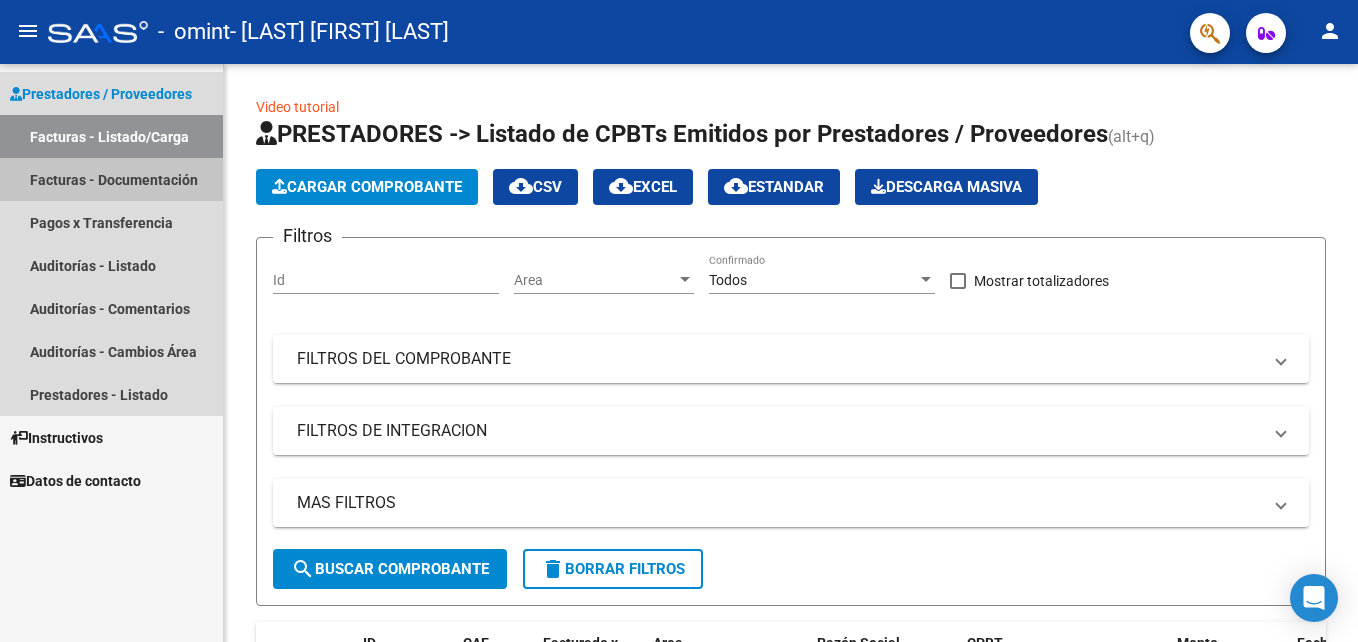 click on "Facturas - Documentación" at bounding box center [111, 179] 